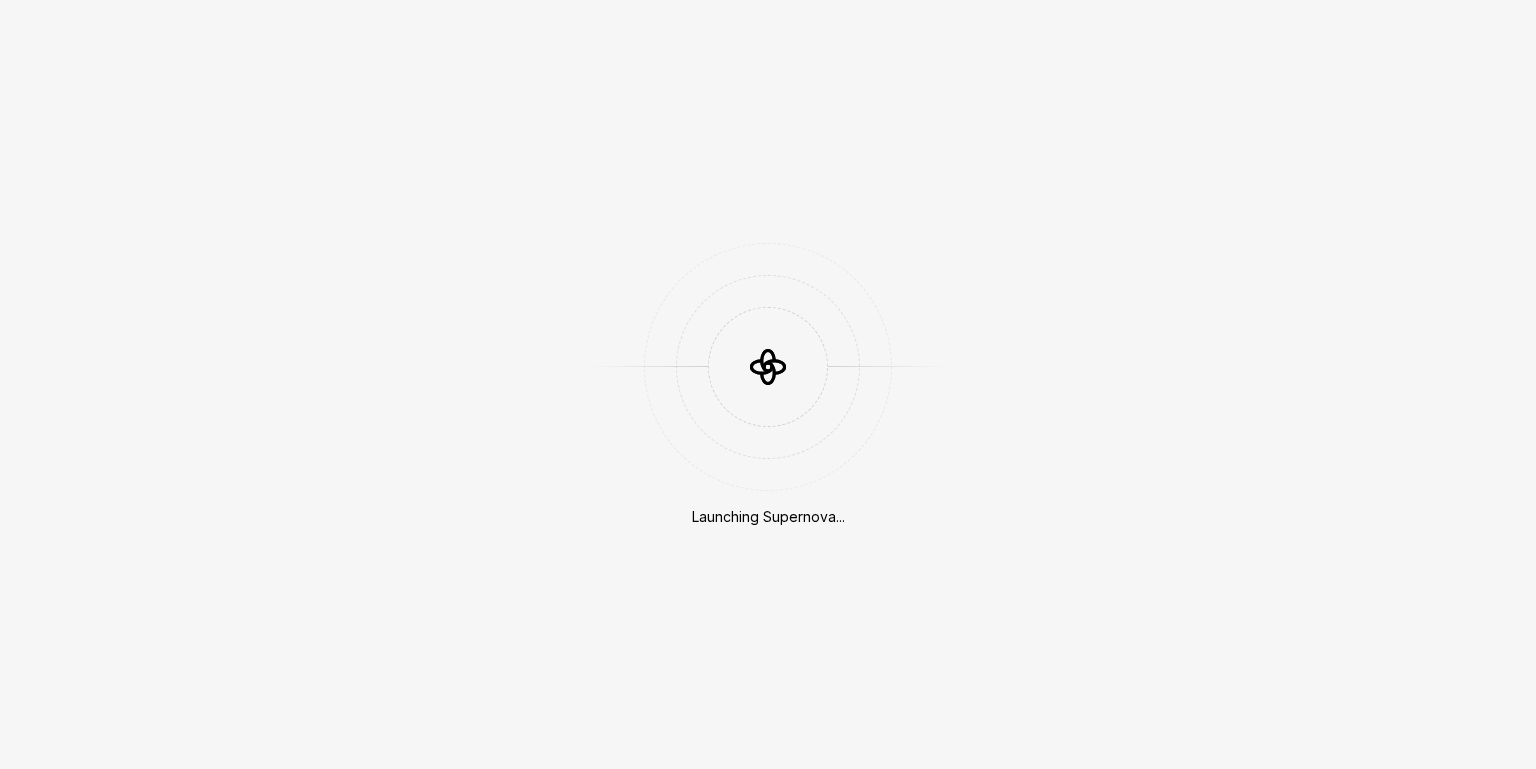 scroll, scrollTop: 0, scrollLeft: 0, axis: both 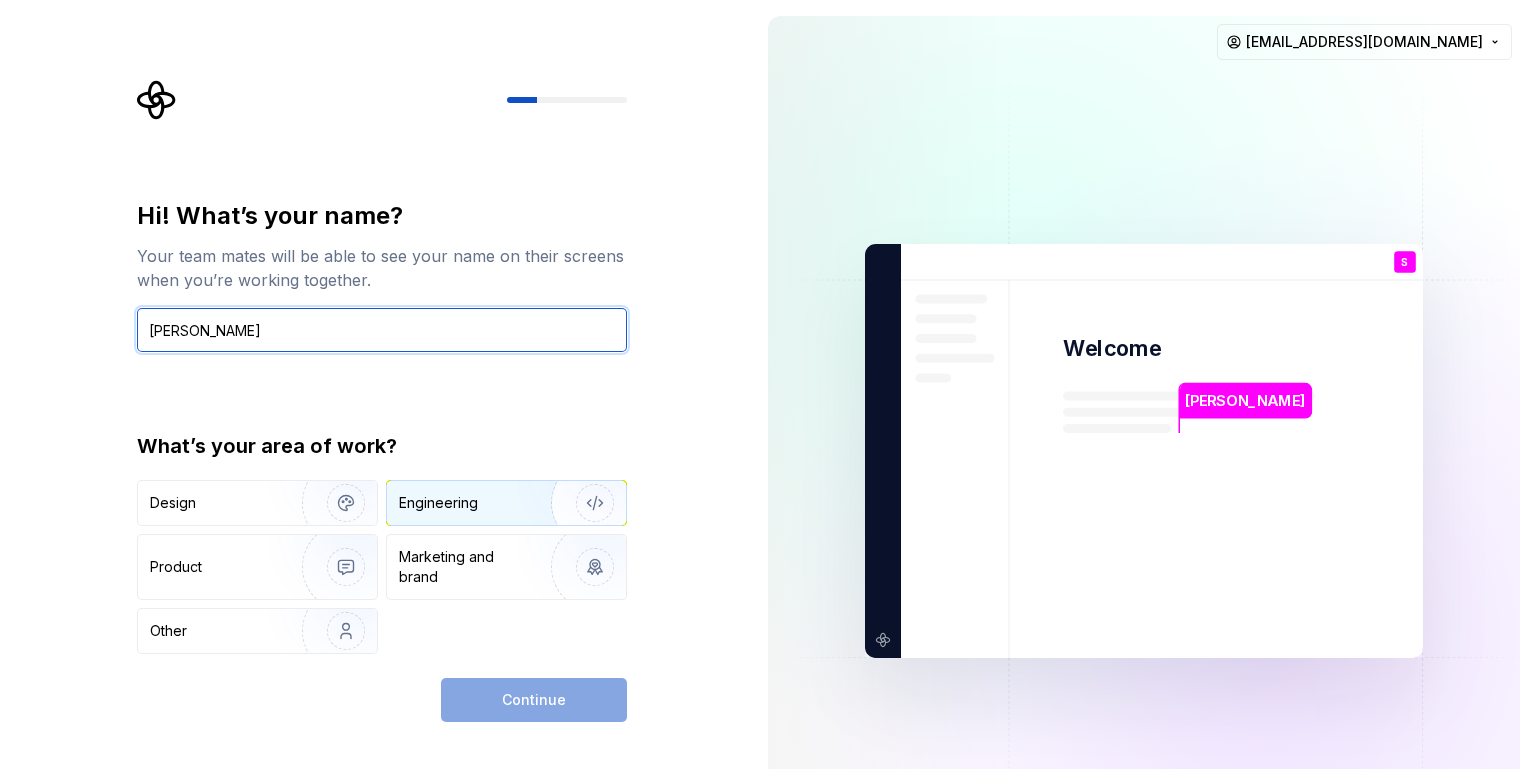 type on "[PERSON_NAME]" 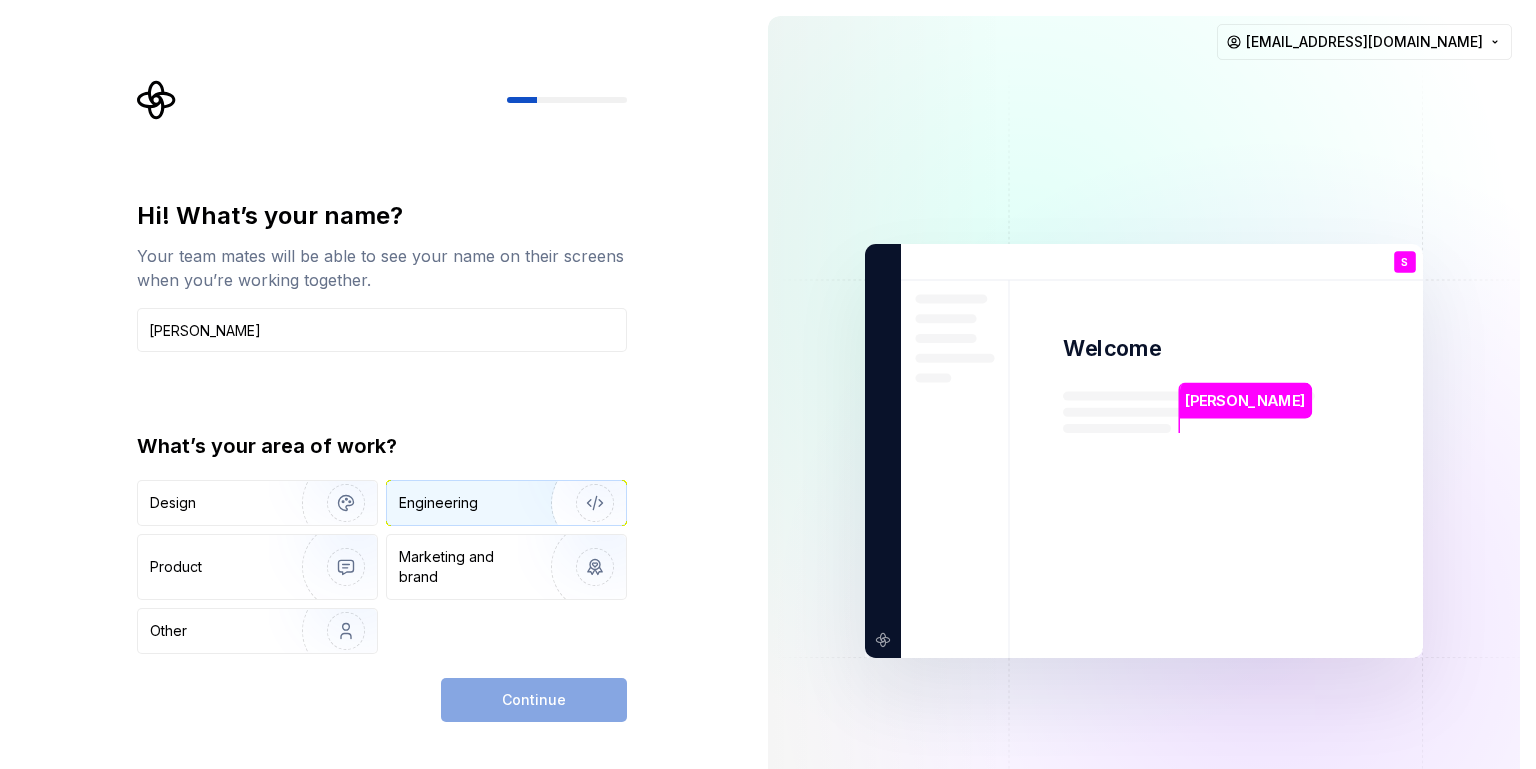 click on "Engineering" at bounding box center (438, 503) 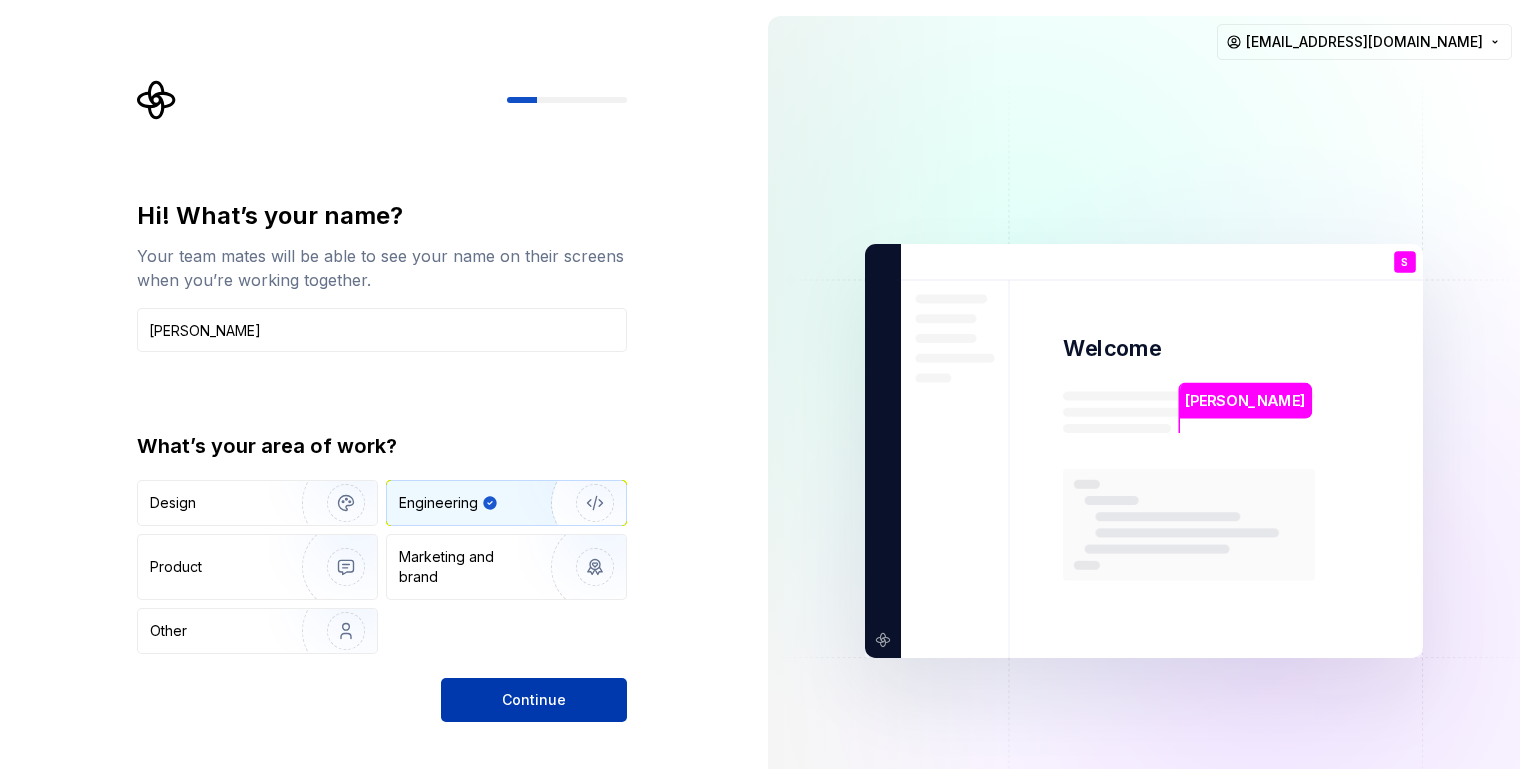 click on "Continue" at bounding box center [534, 700] 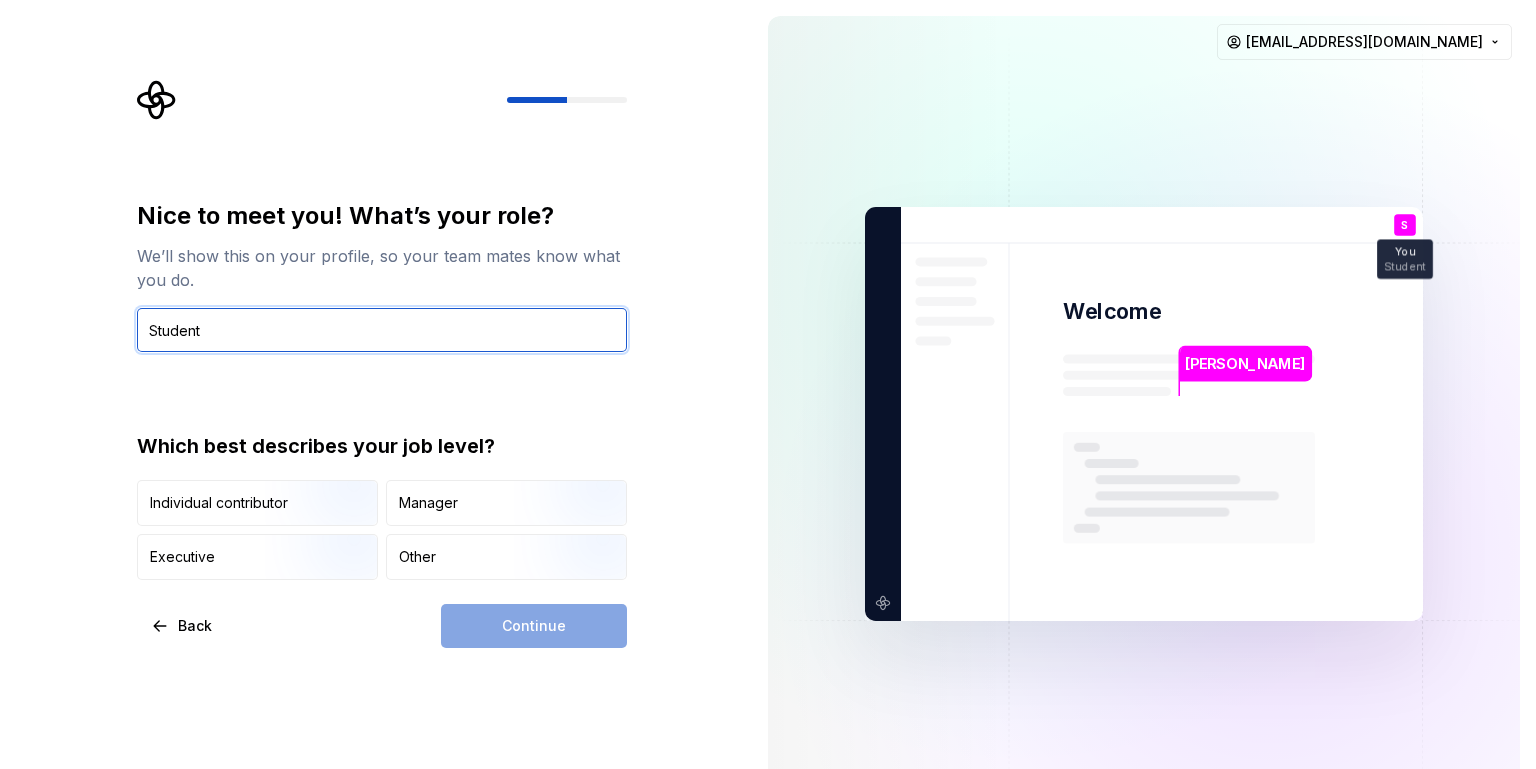 click on "Student" at bounding box center (382, 330) 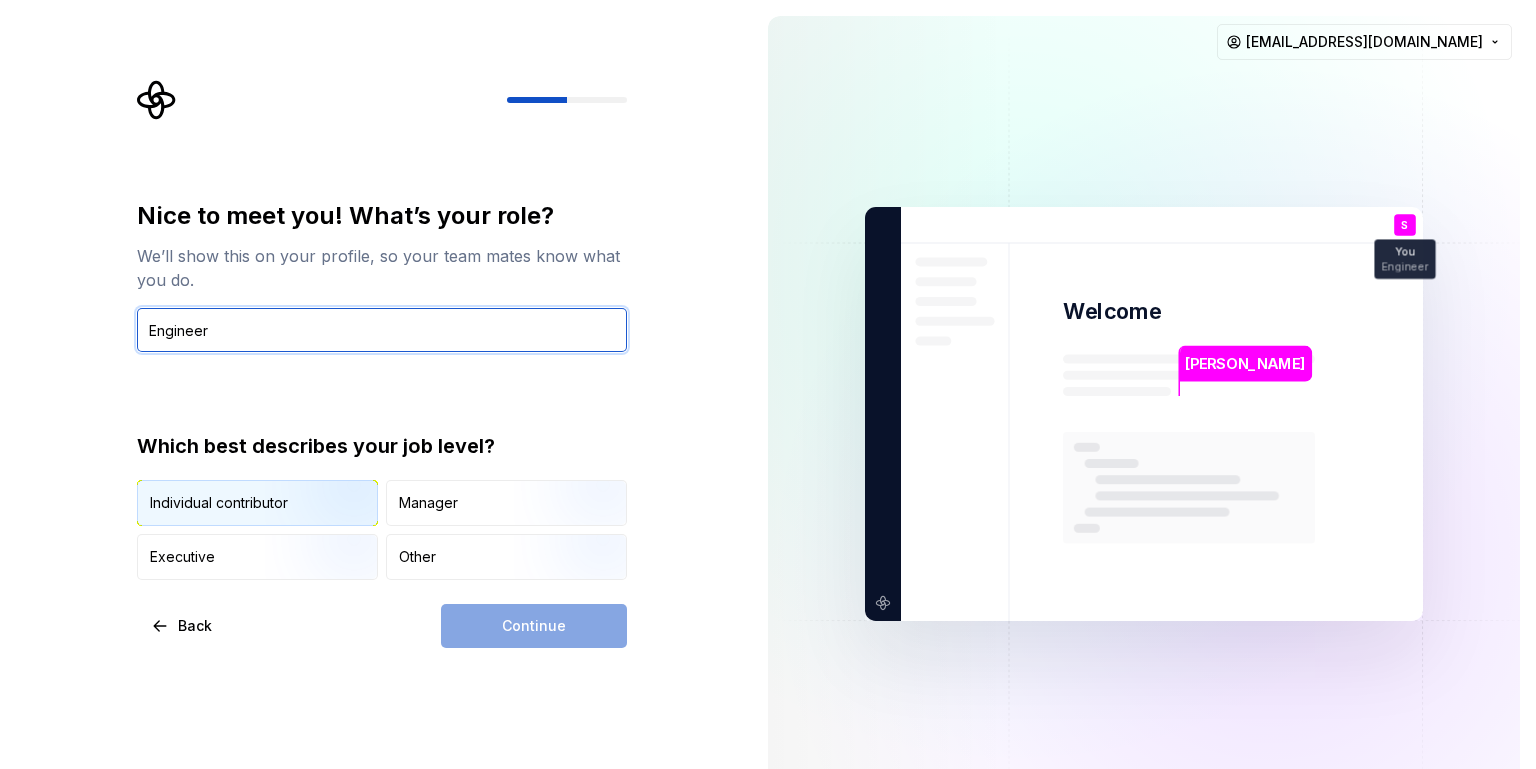 type on "Engineer" 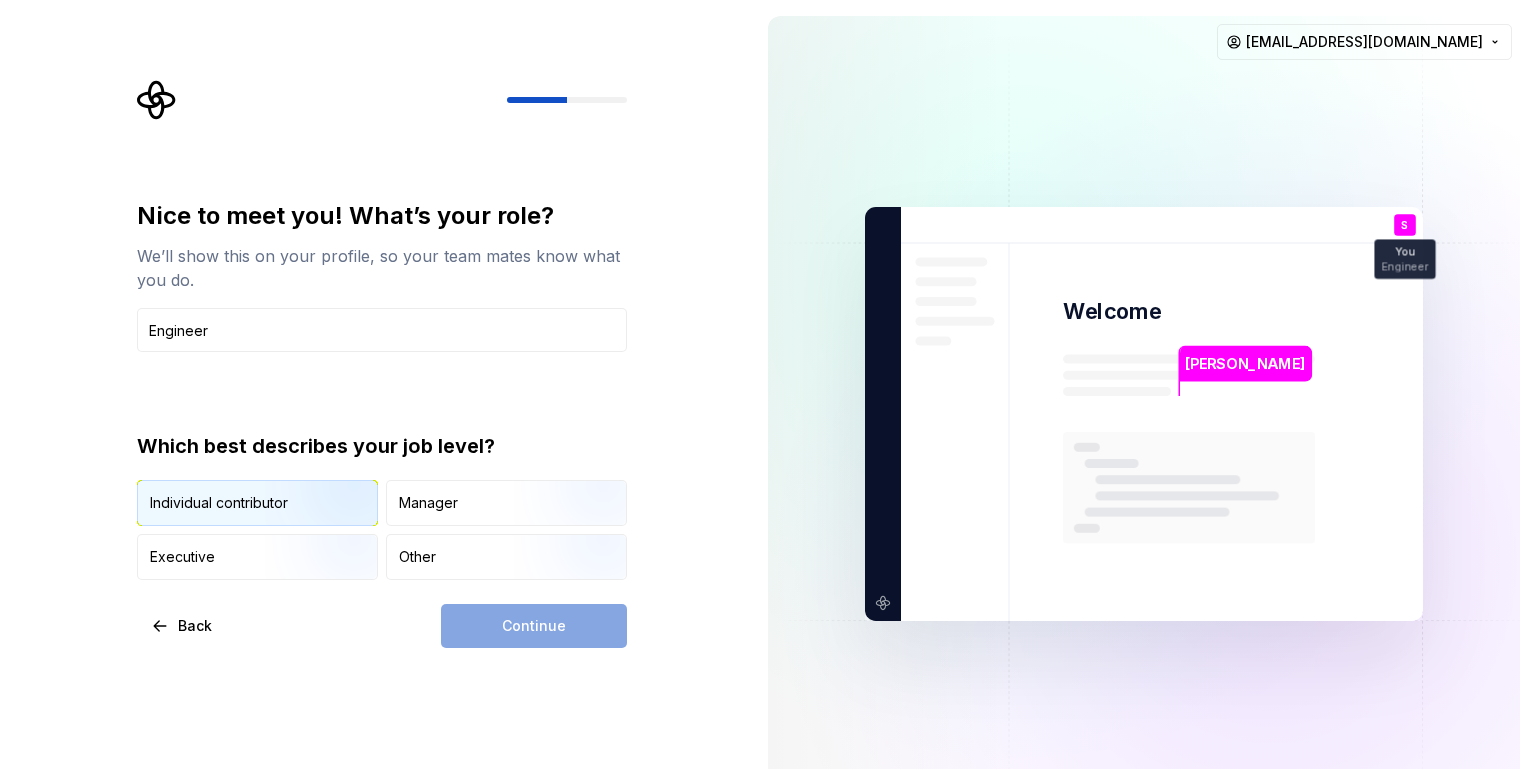 click at bounding box center [329, 528] 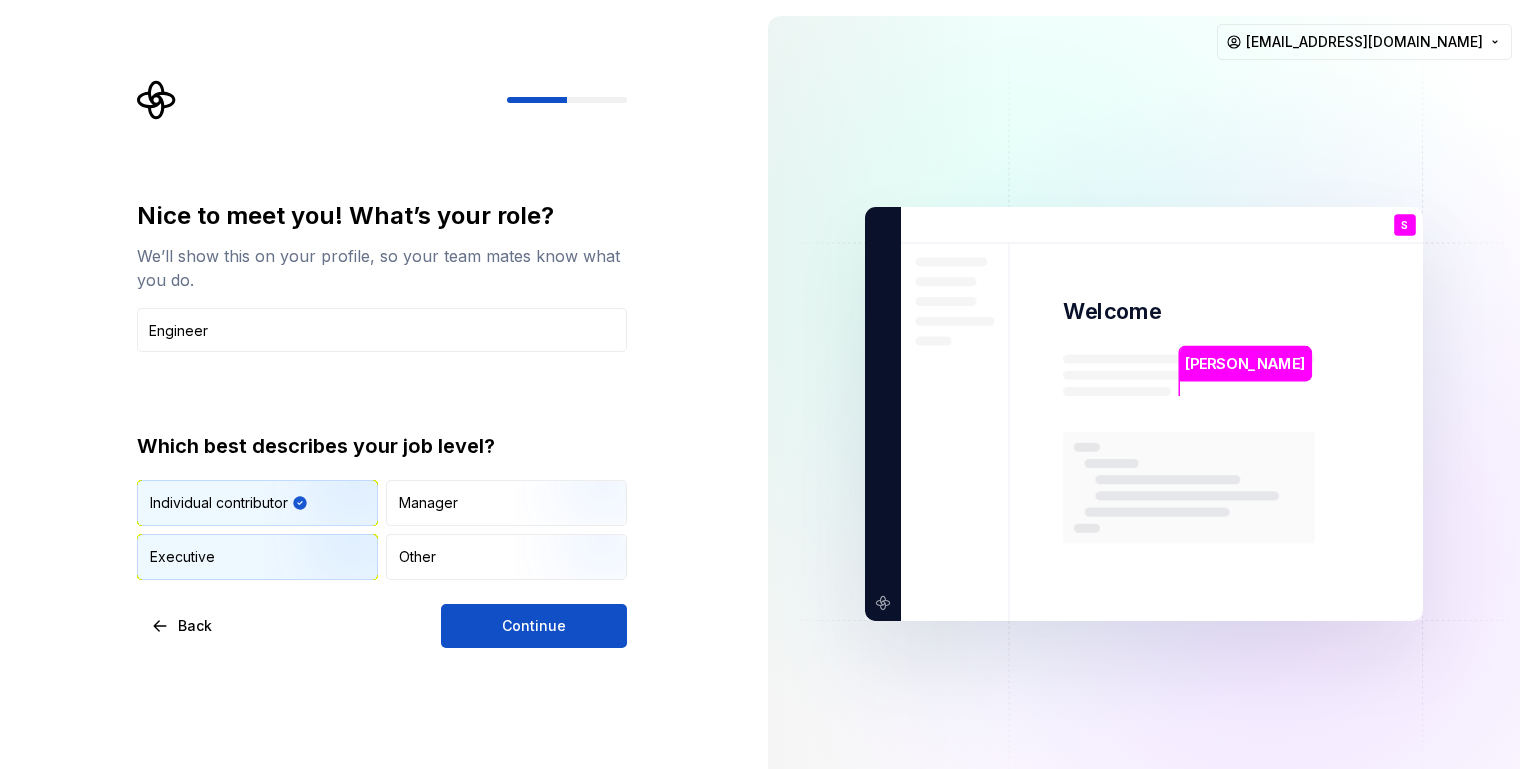 click at bounding box center (329, 582) 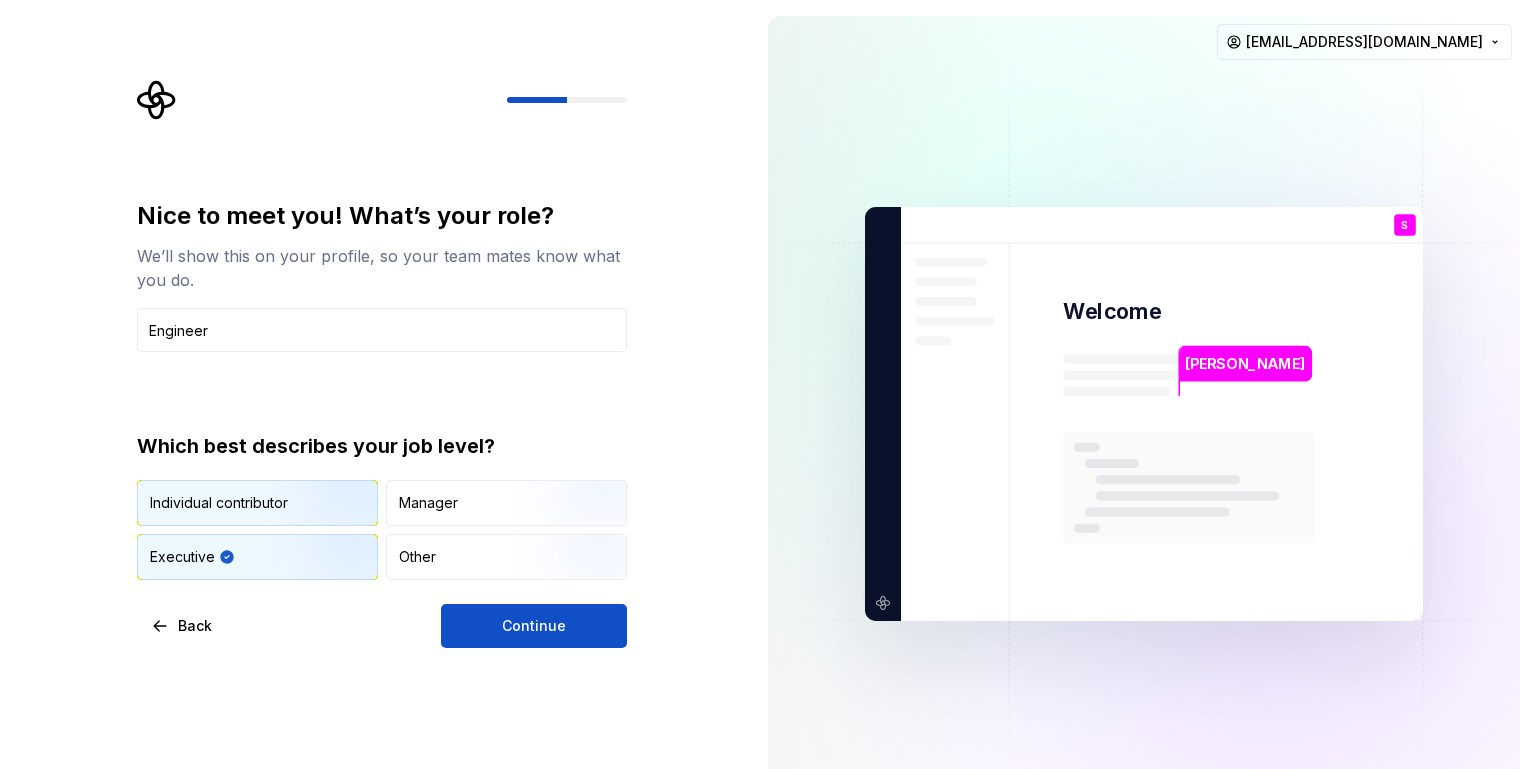 click on "Individual contributor" at bounding box center (257, 503) 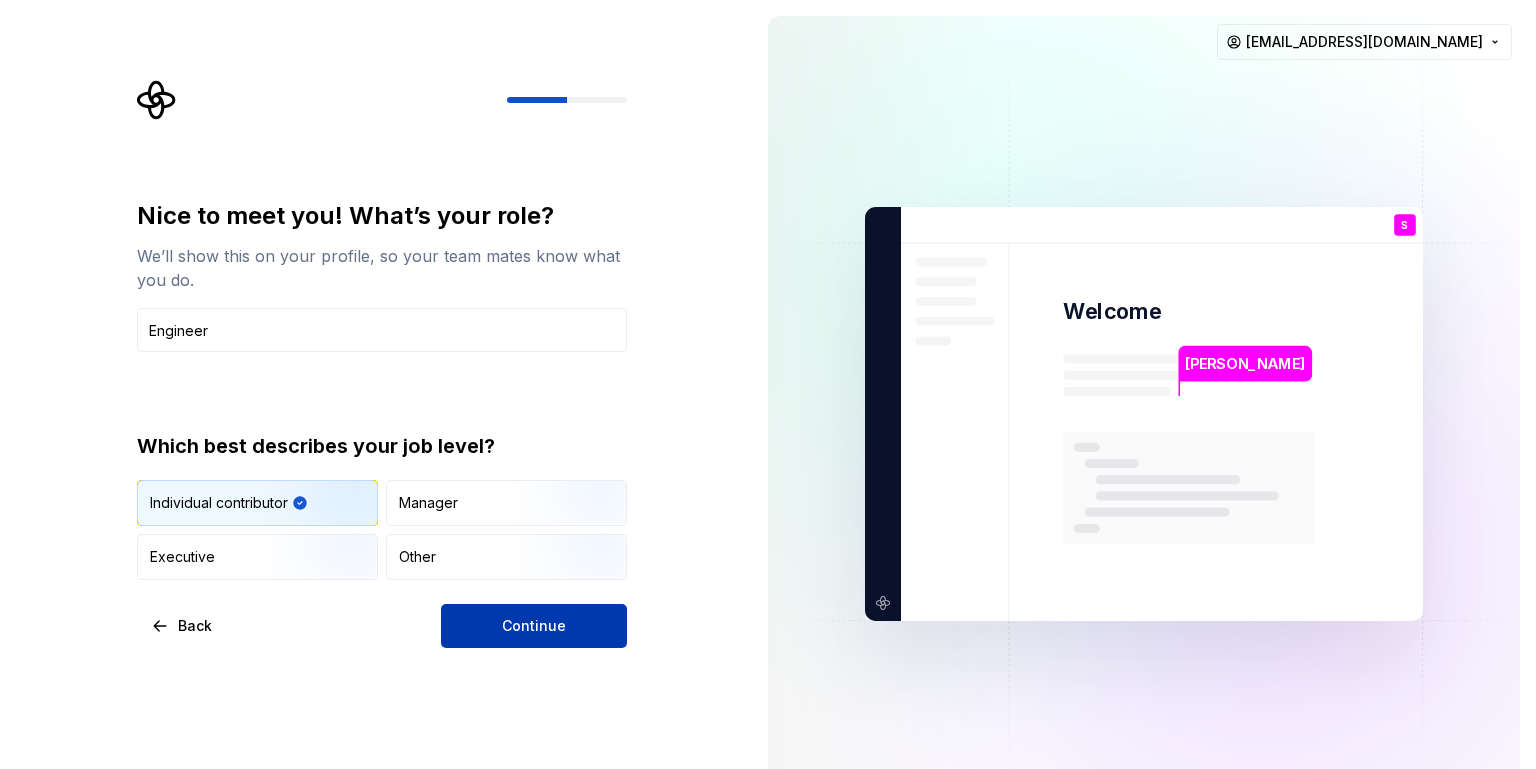 click on "Continue" at bounding box center (534, 626) 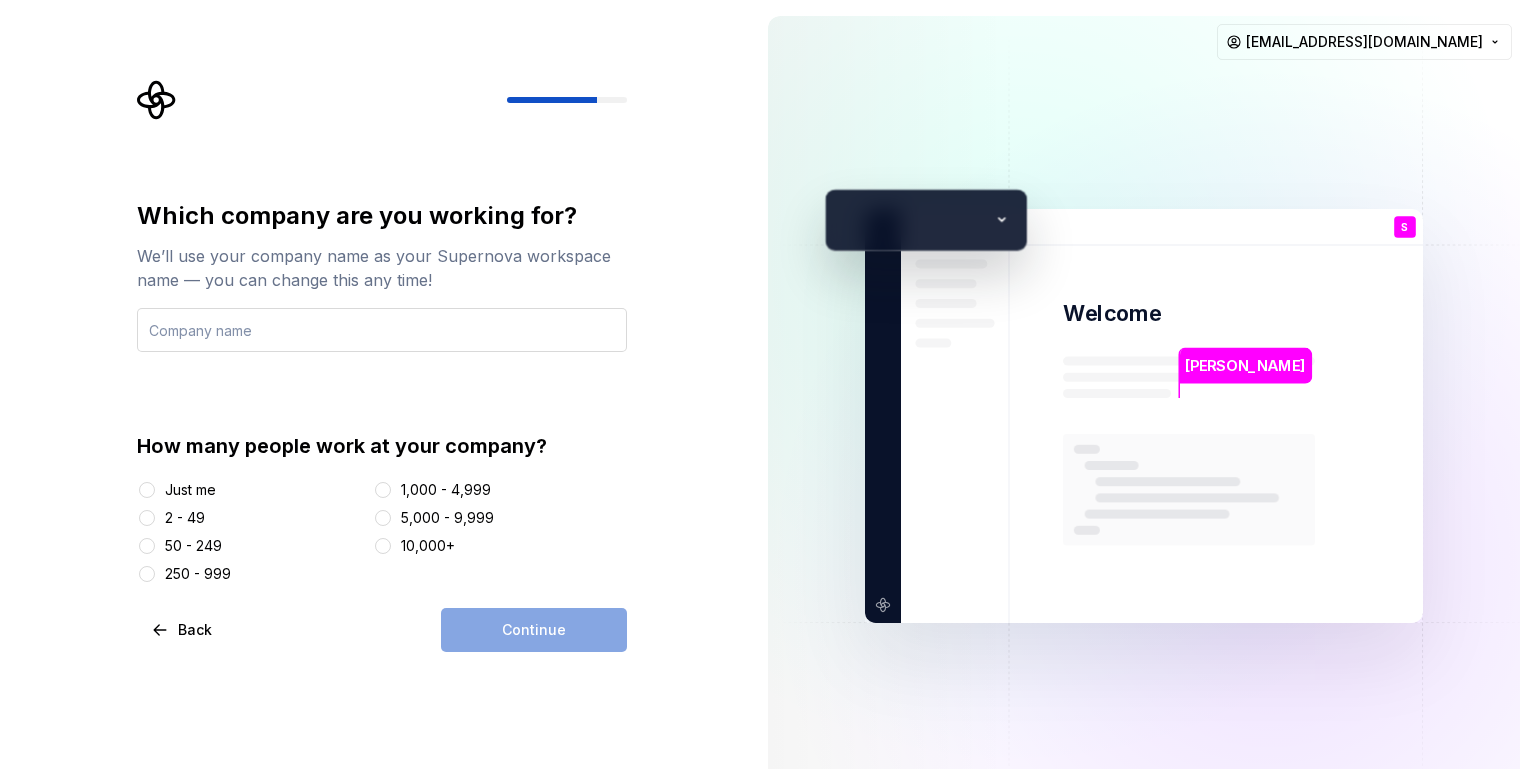 click at bounding box center [382, 330] 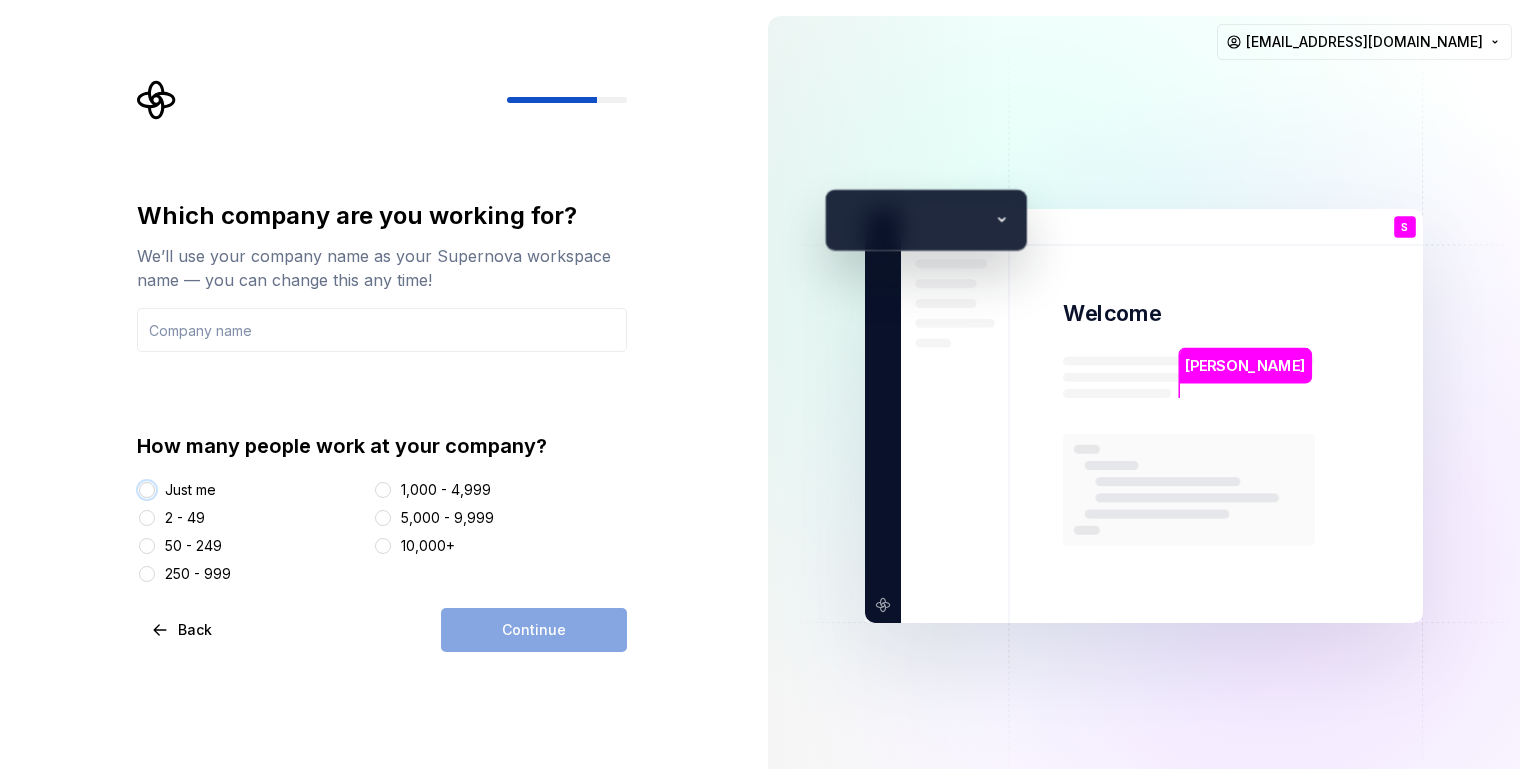 click on "Just me" at bounding box center (147, 490) 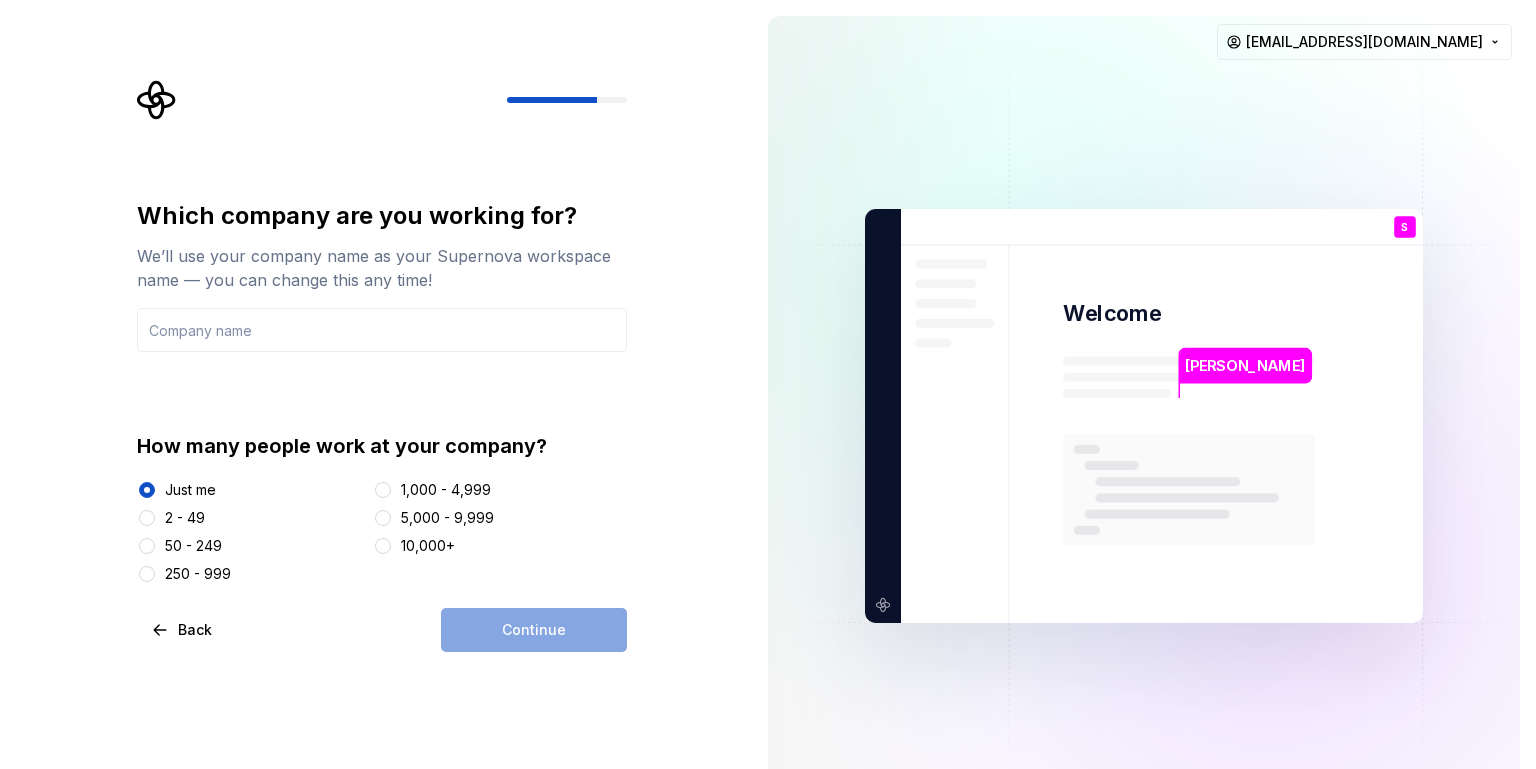 click on "Continue" at bounding box center [534, 630] 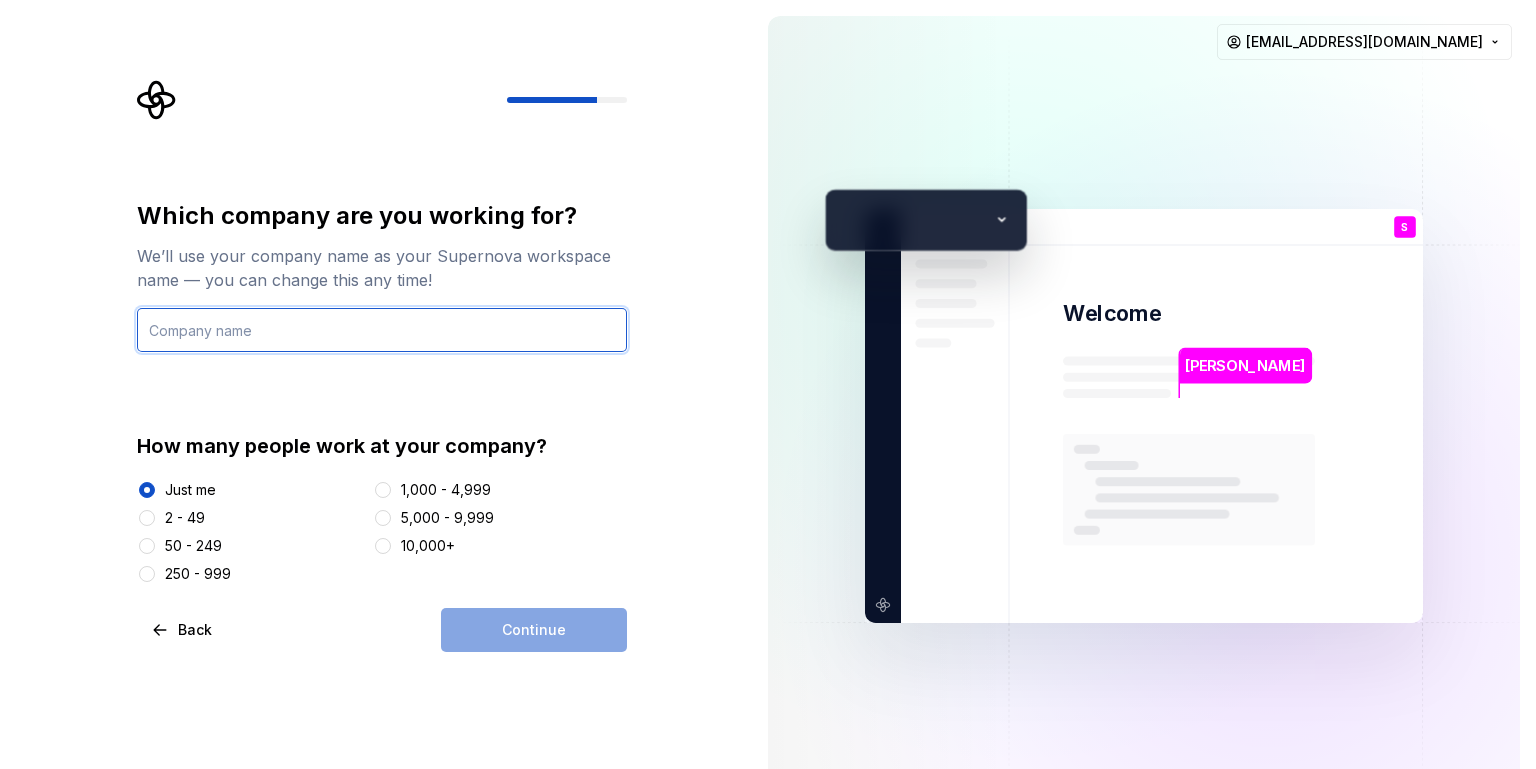 click at bounding box center [382, 330] 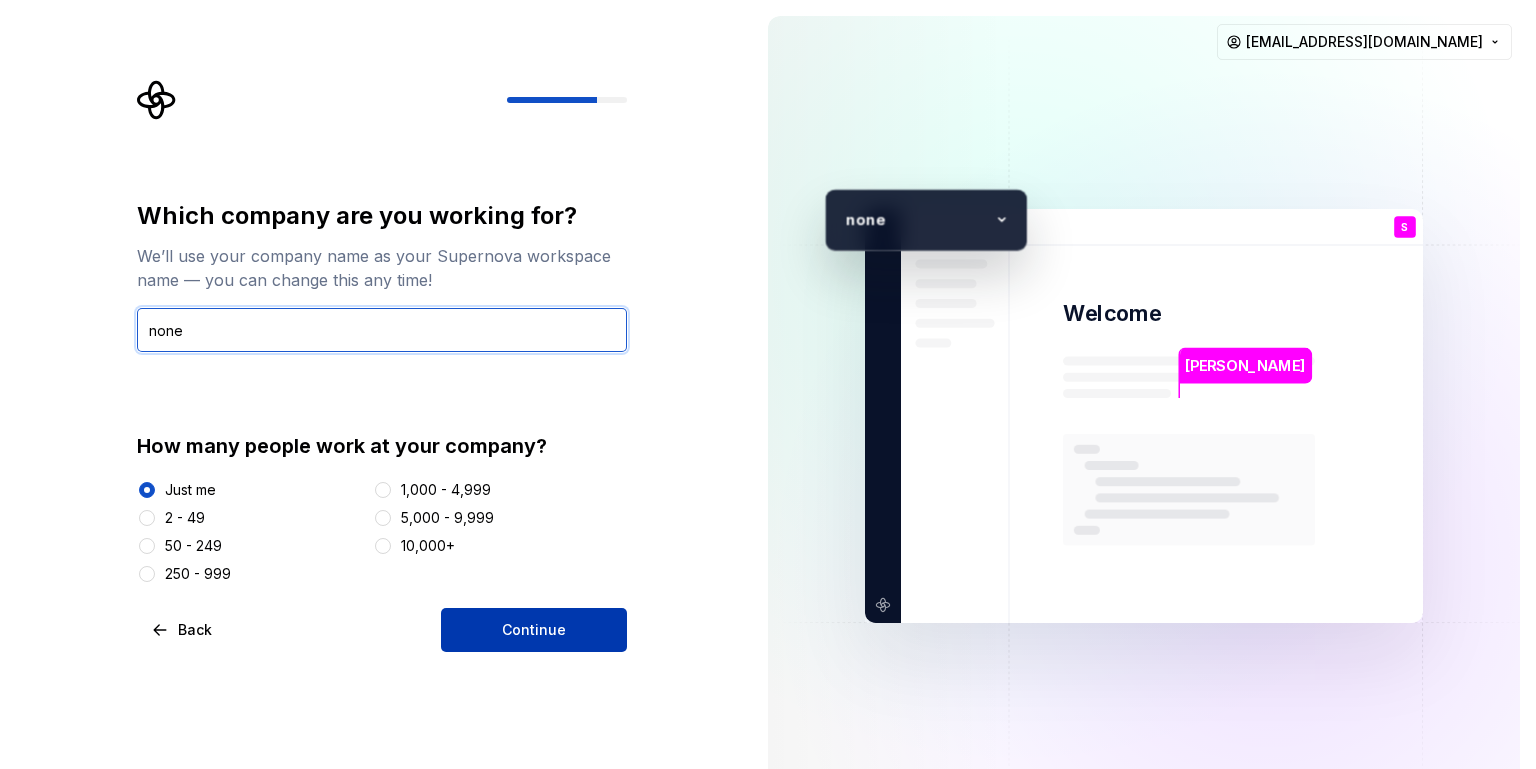 type on "none" 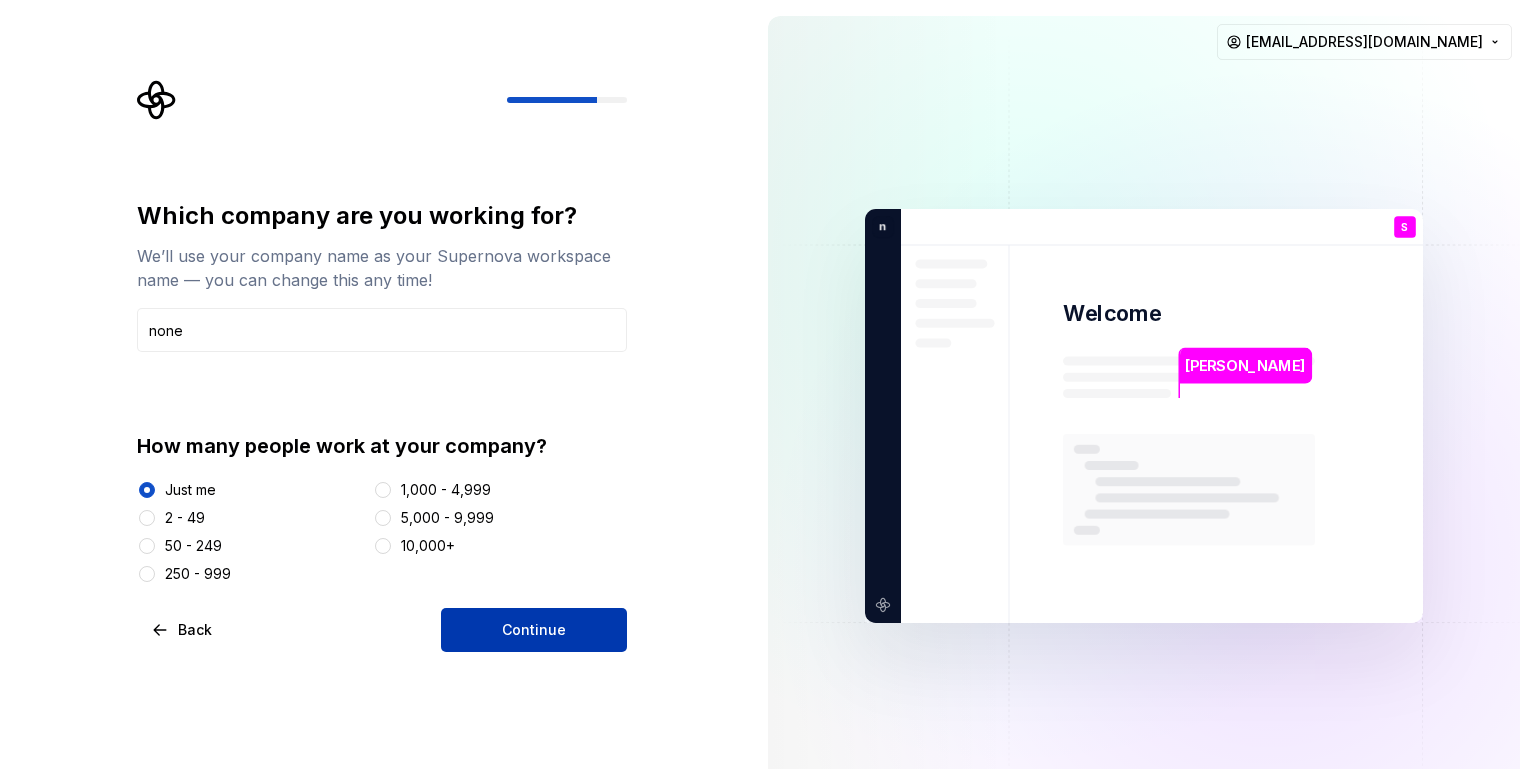 click on "Continue" at bounding box center [534, 630] 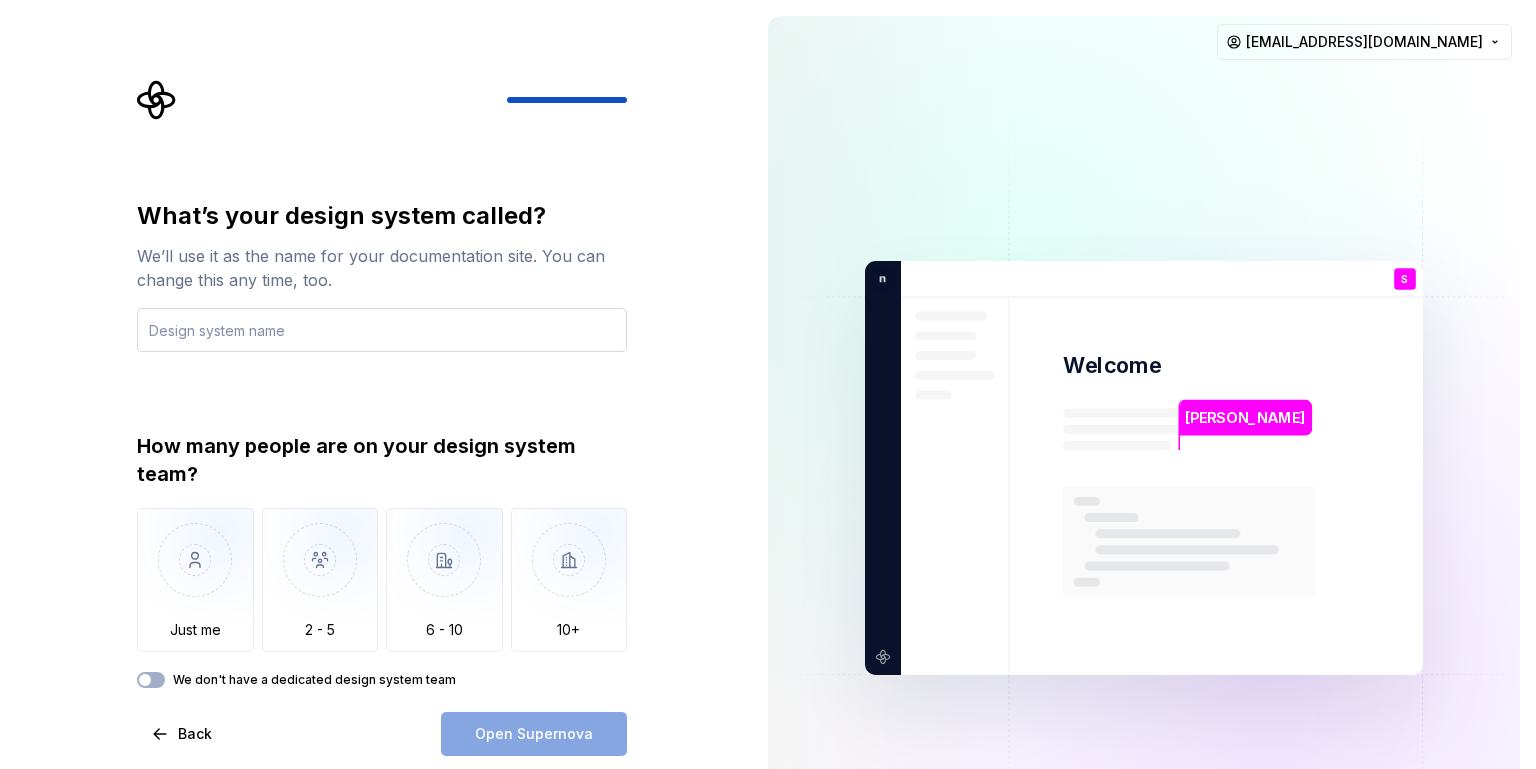 click at bounding box center [382, 330] 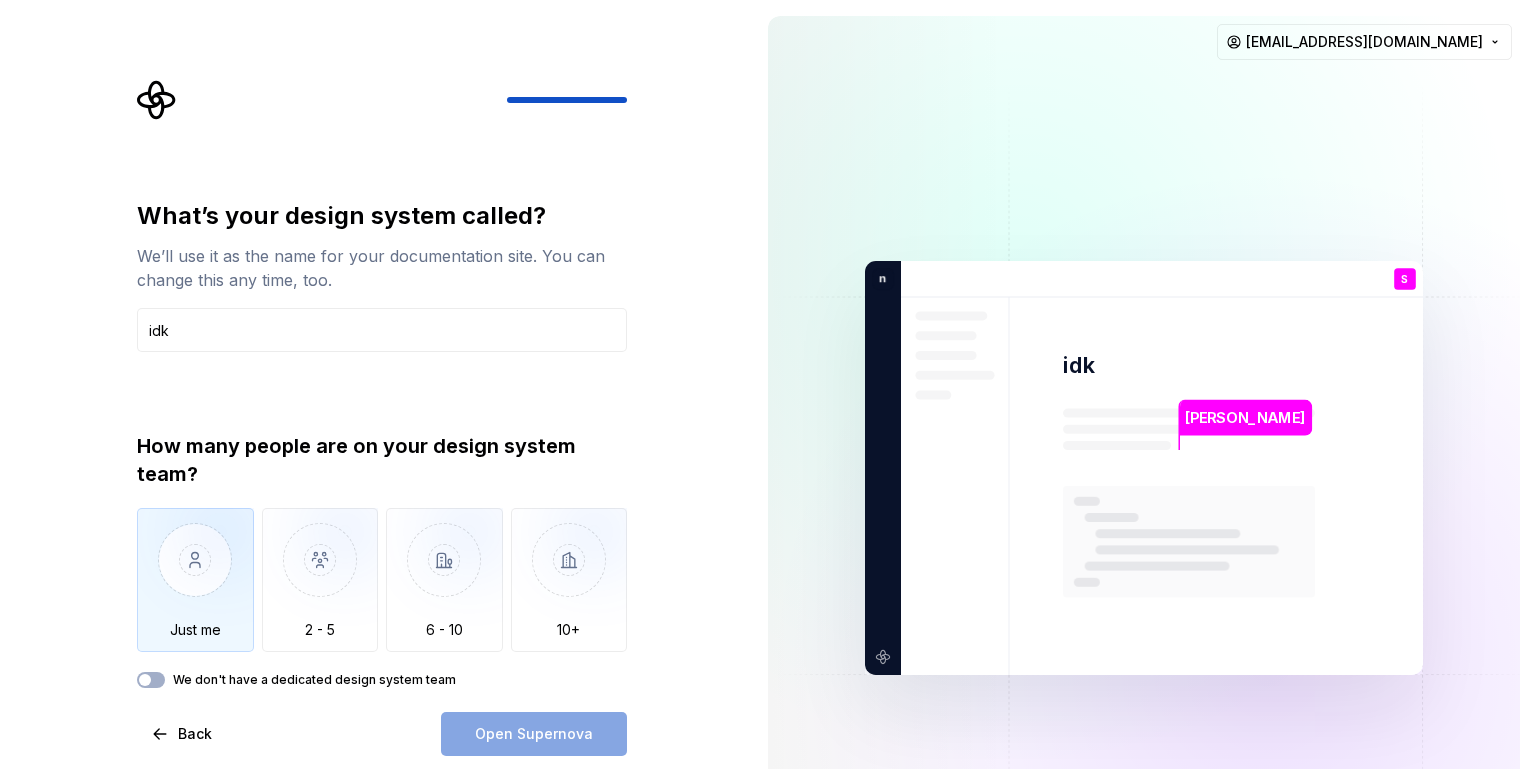 type on "idk" 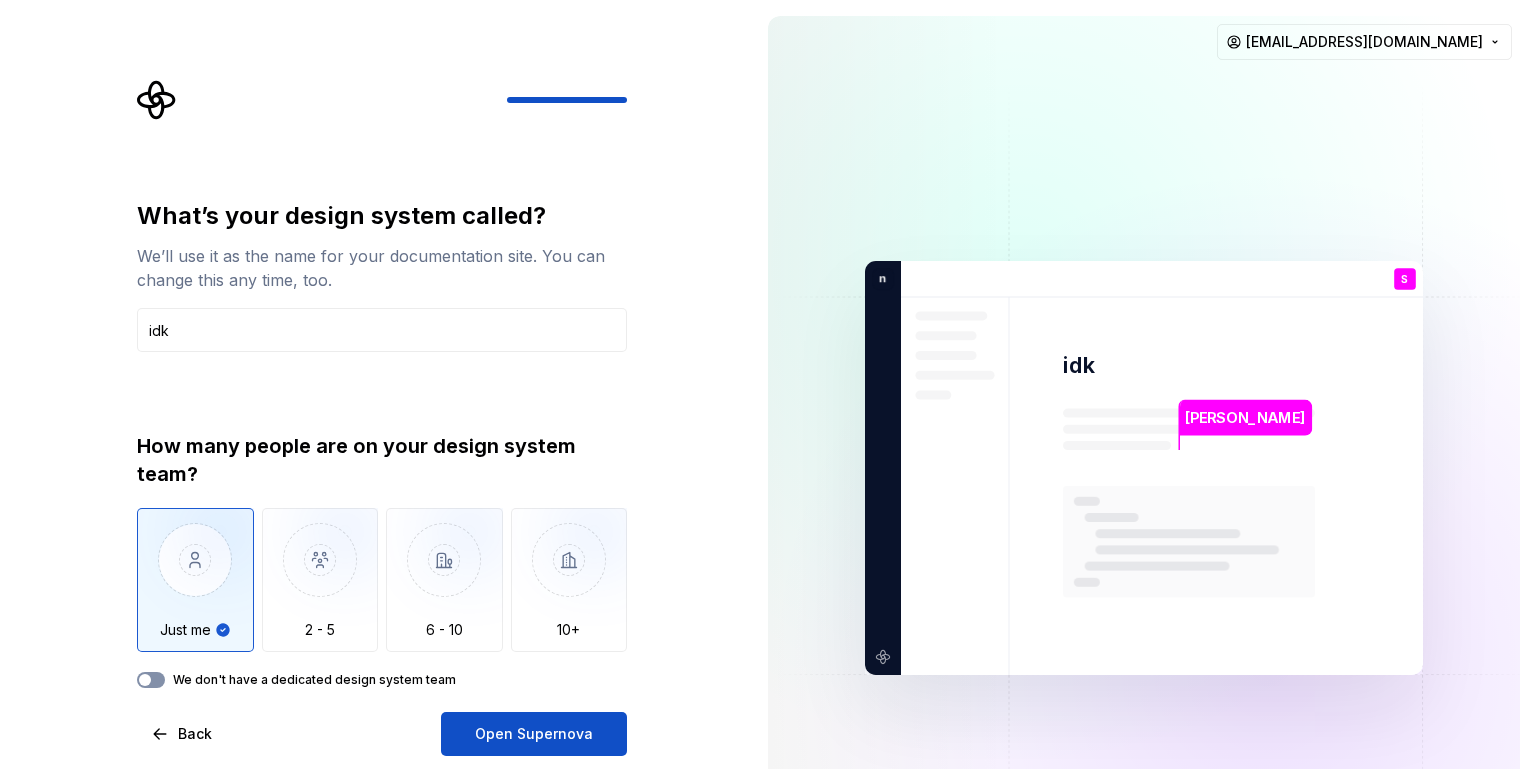click 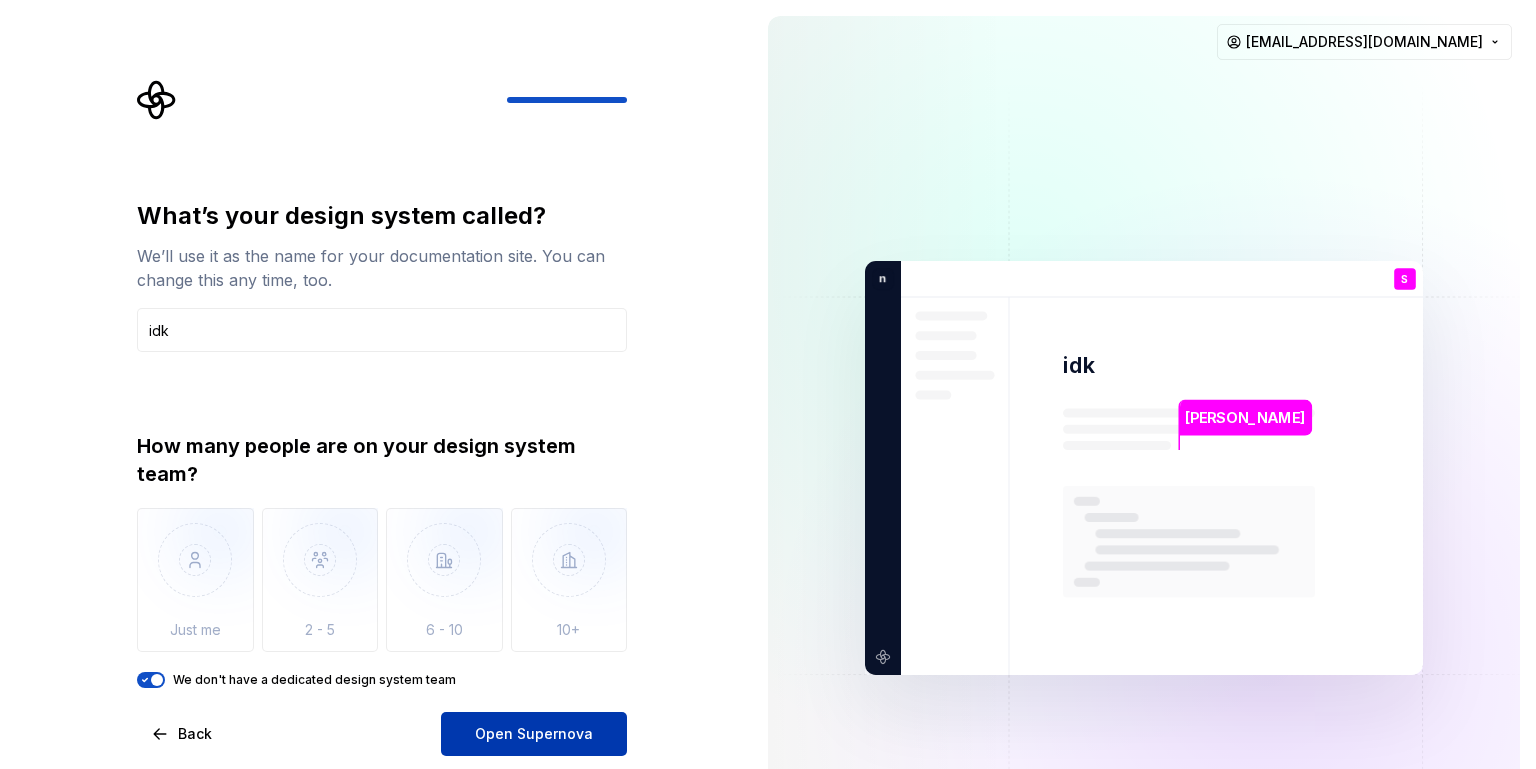 click on "Open Supernova" at bounding box center (534, 734) 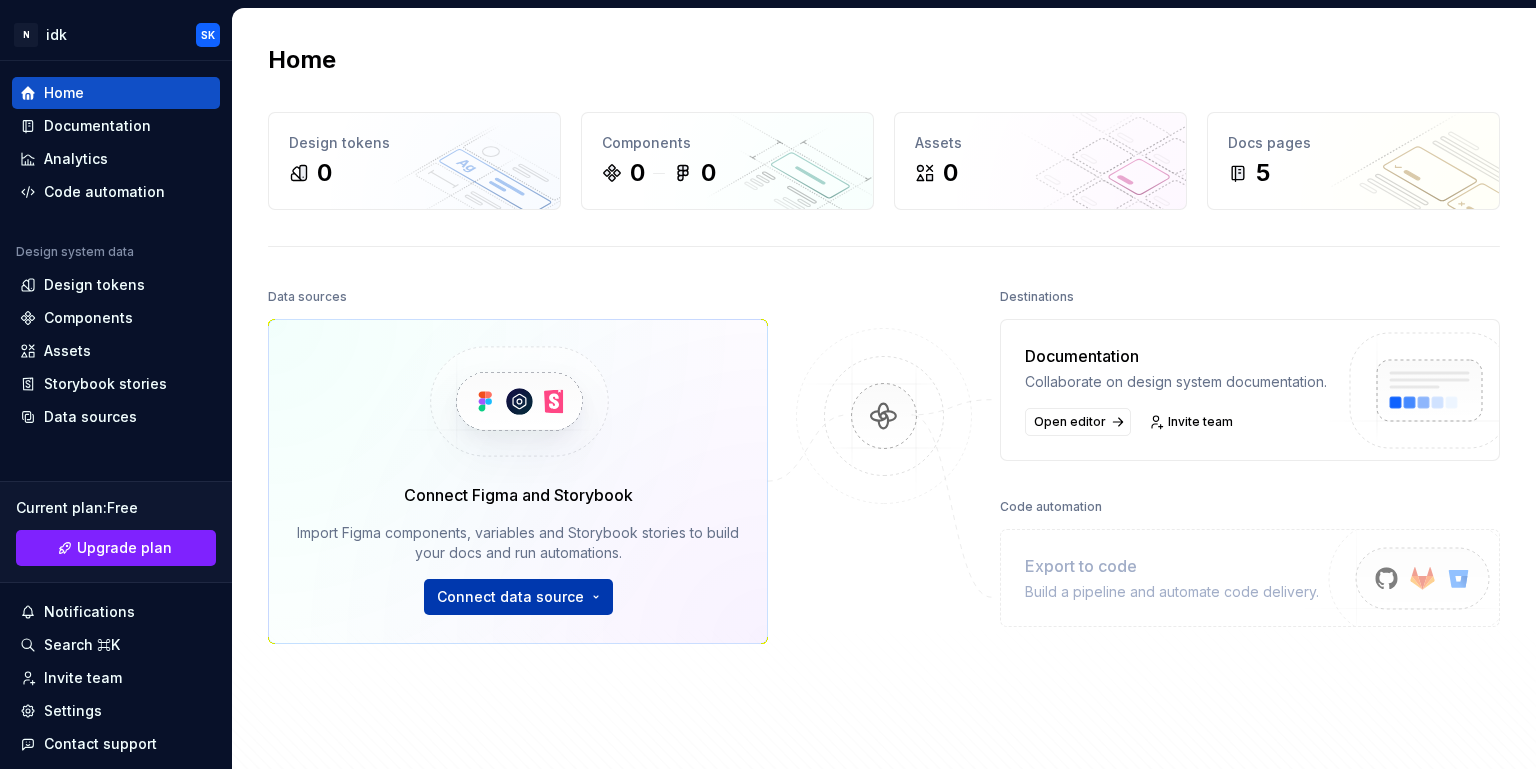 click on "N idk SK Home Documentation Analytics Code automation Design system data Design tokens Components Assets Storybook stories Data sources Current plan :  Free Upgrade plan Notifications Search ⌘K Invite team Settings Contact support Help Home Design tokens 0 Components 0 0 Assets 0 Docs pages 5 Data sources Connect Figma and Storybook Import Figma components, variables and Storybook stories to build your docs and run automations. Connect data source Destinations Documentation Collaborate on design system documentation. Open editor Invite team Code automation Export to code Build a pipeline and automate code delivery. Product documentation Learn how to build, manage and maintain design systems in smarter ways. Developer documentation Start delivering your design choices to your codebases right away. Join our Slack community Connect and learn with other design system practitioners." at bounding box center [768, 384] 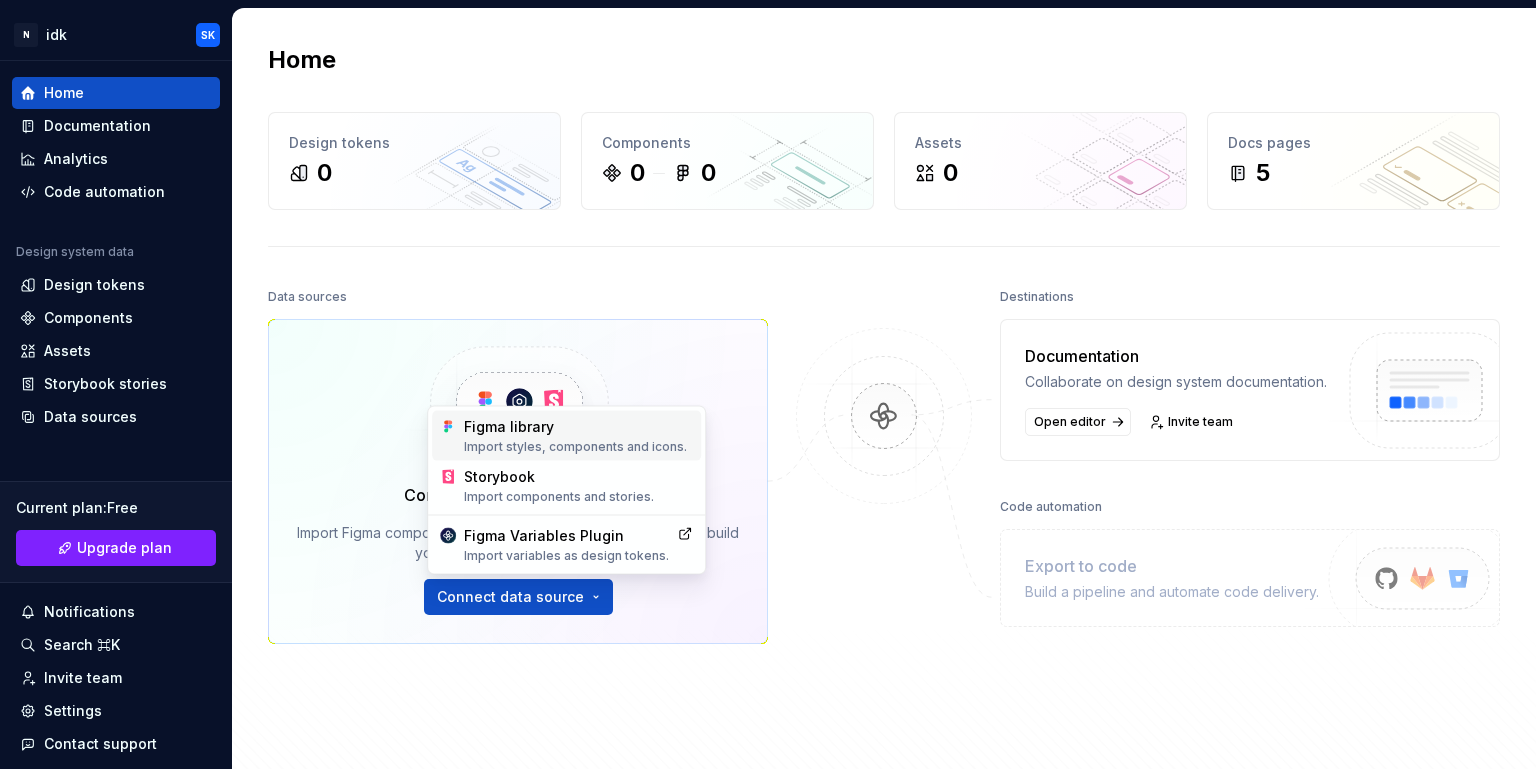 click on "Import styles, components and icons." at bounding box center (578, 447) 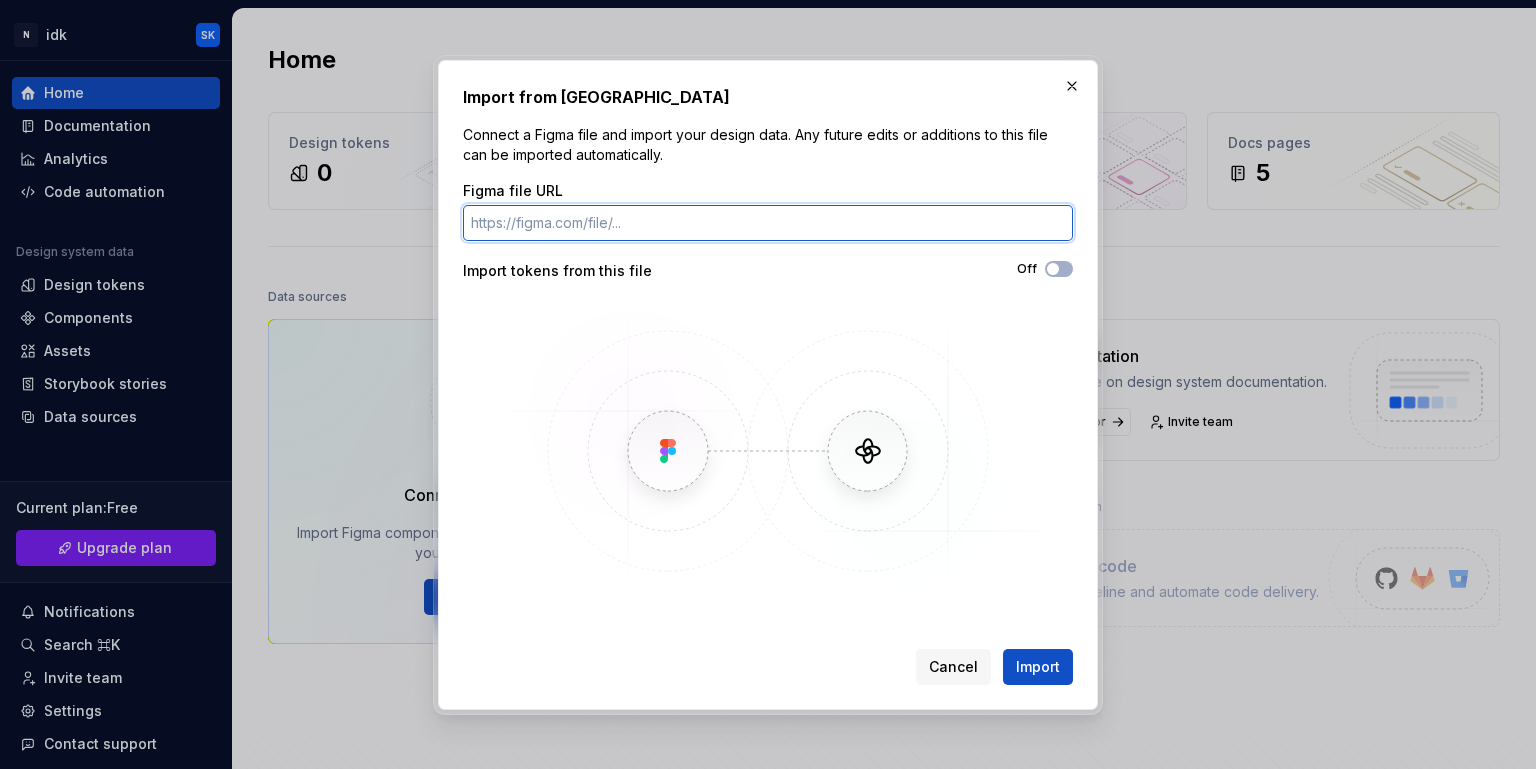 click on "Figma file URL" at bounding box center [768, 223] 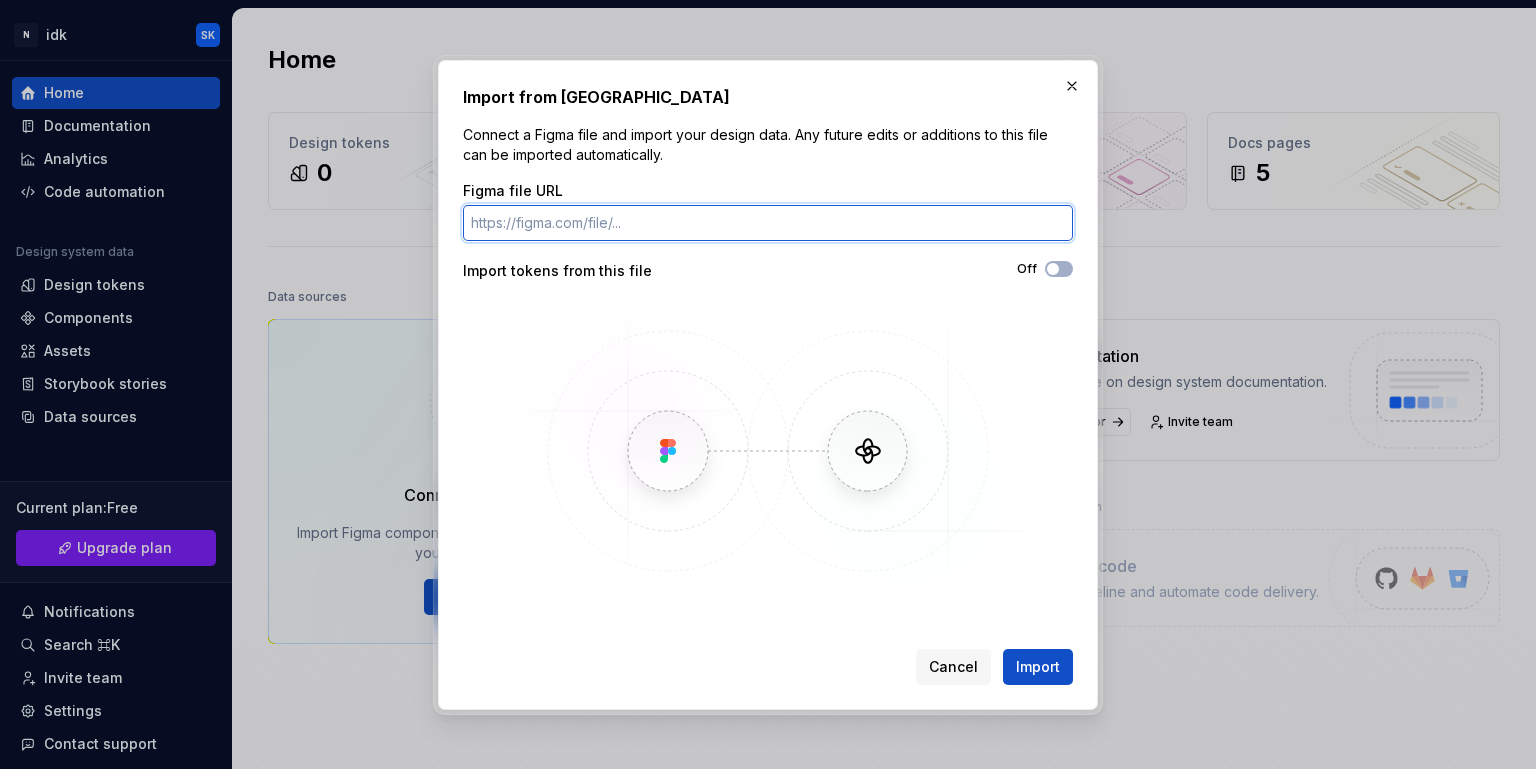 paste on "[URL][DOMAIN_NAME]" 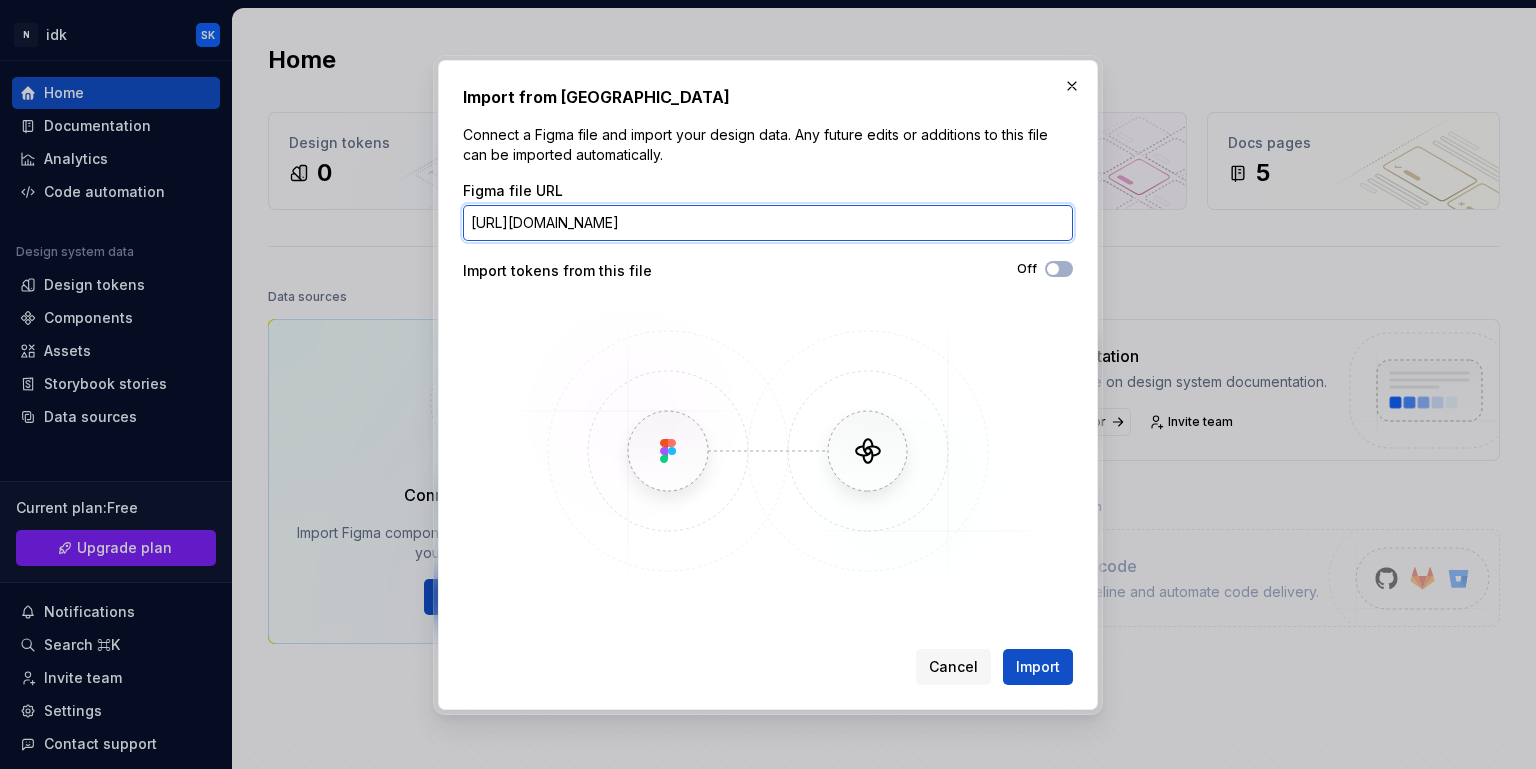 scroll, scrollTop: 0, scrollLeft: 296, axis: horizontal 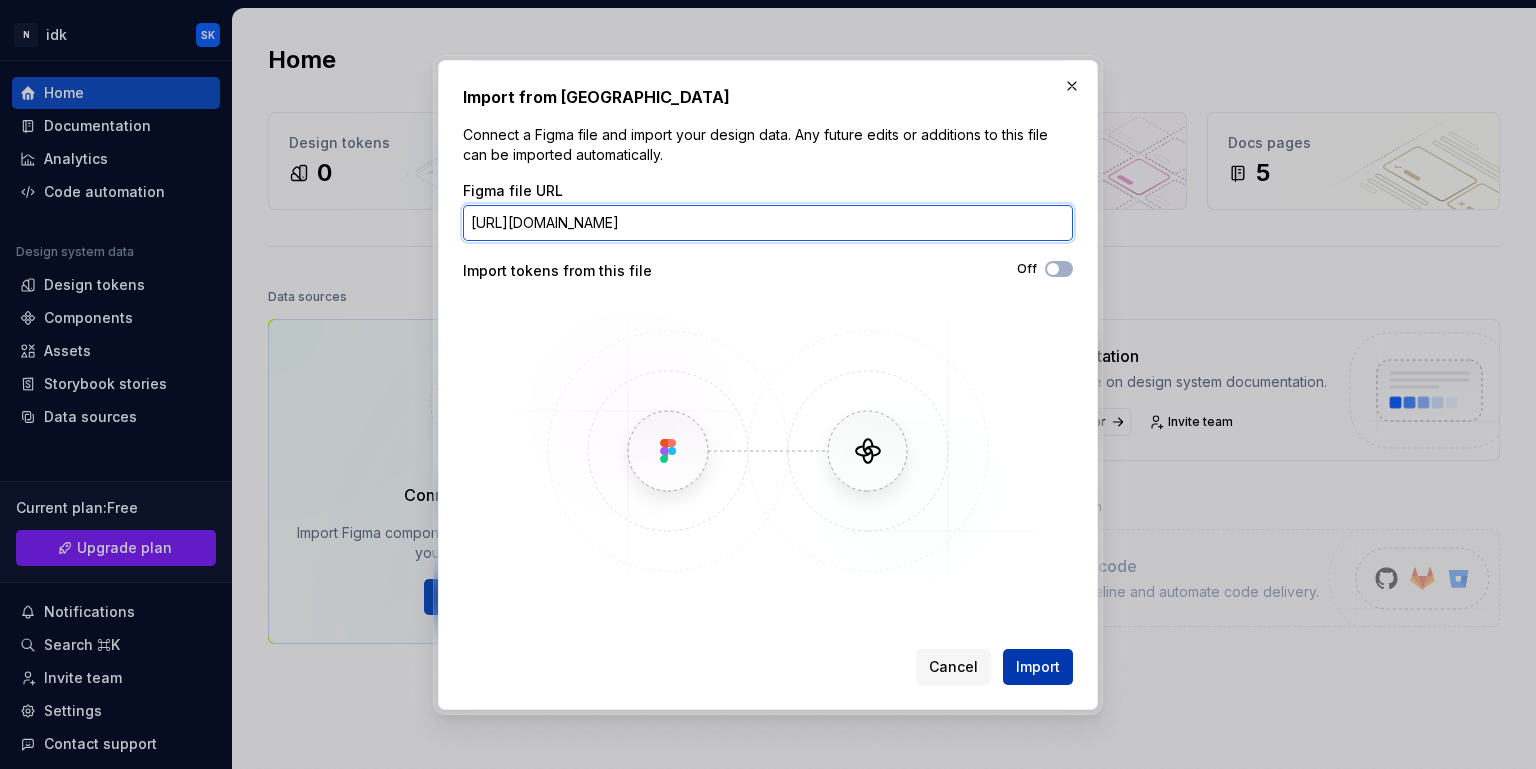type on "[URL][DOMAIN_NAME]" 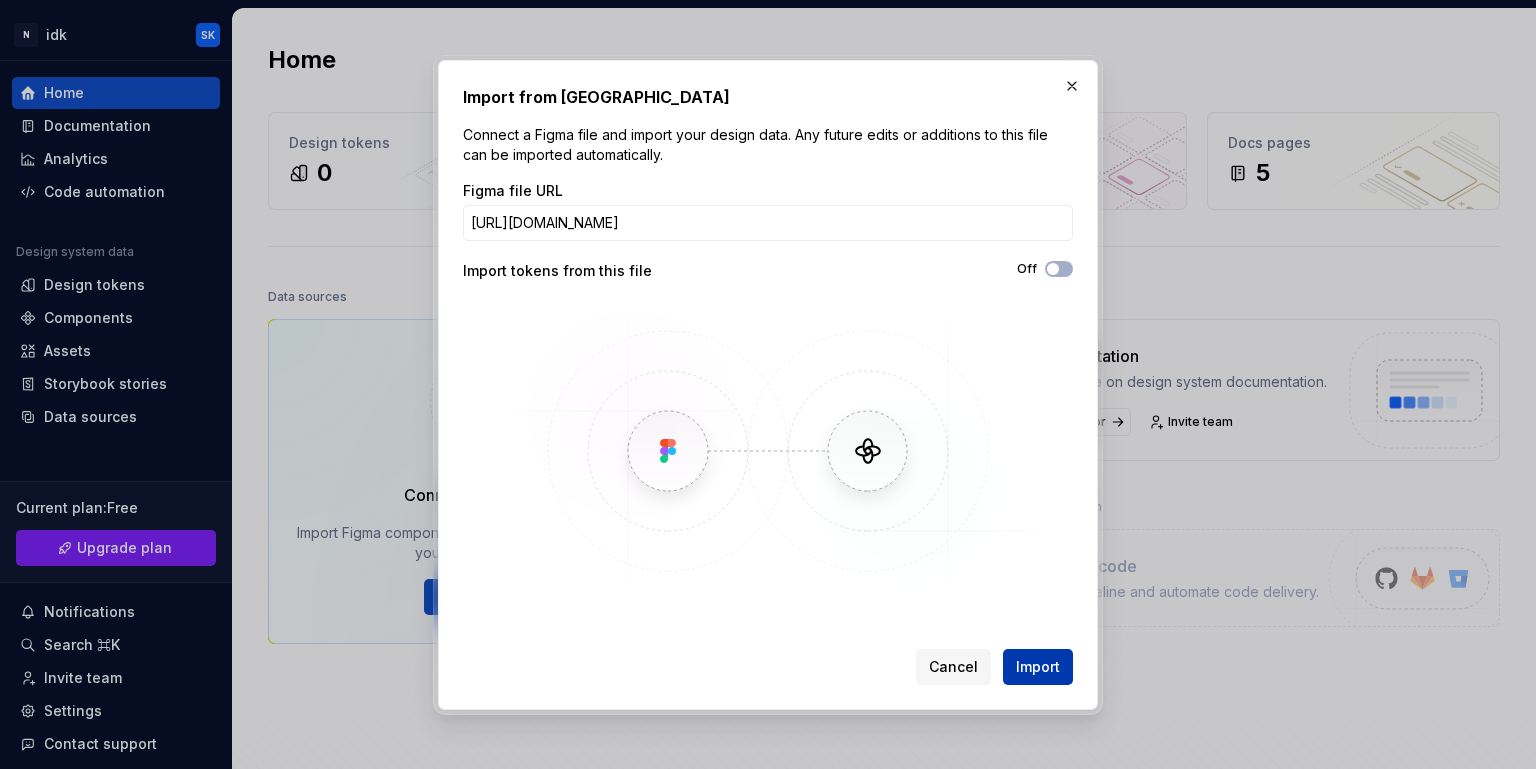 scroll, scrollTop: 0, scrollLeft: 0, axis: both 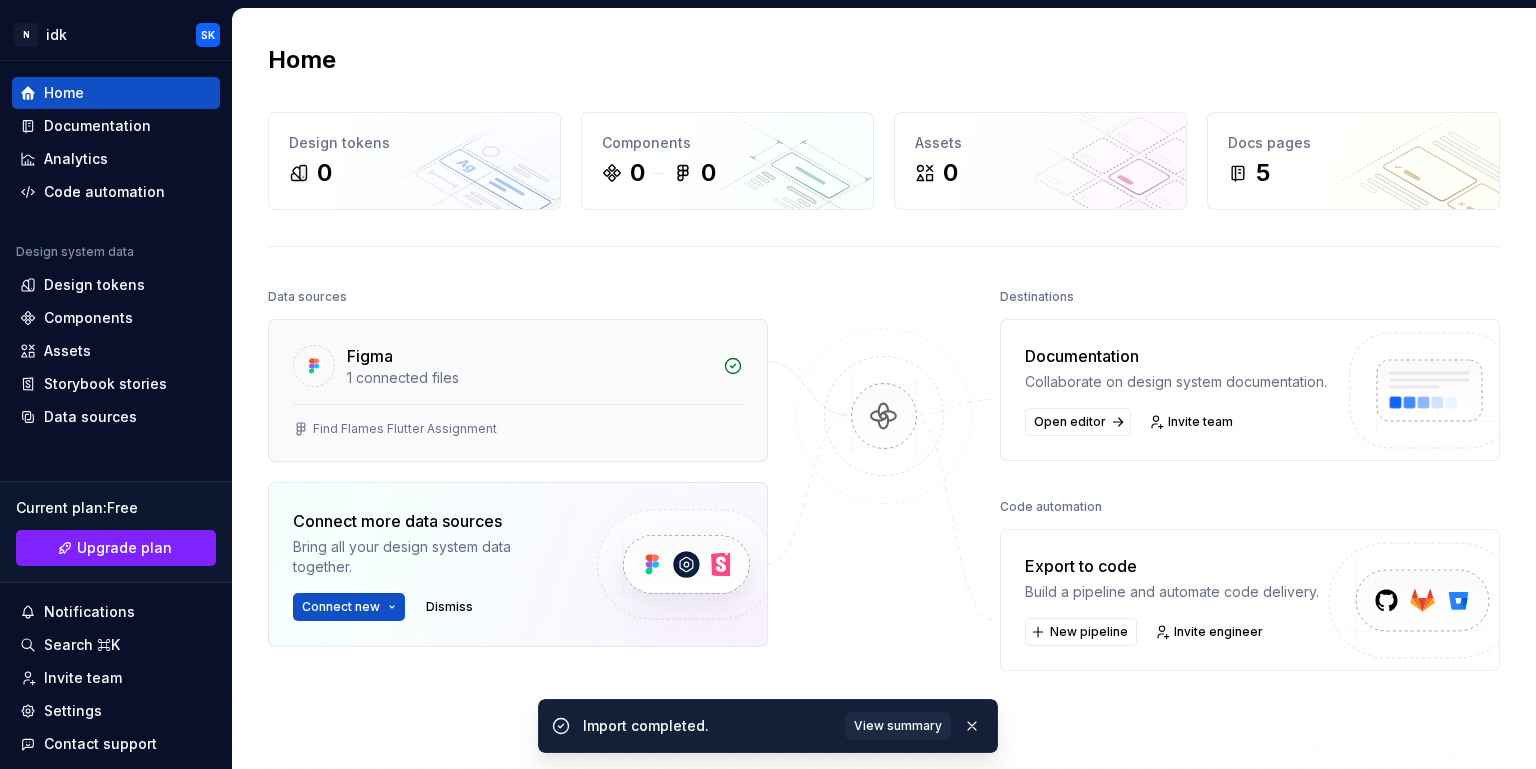 click on "Figma 1 connected files" at bounding box center (518, 362) 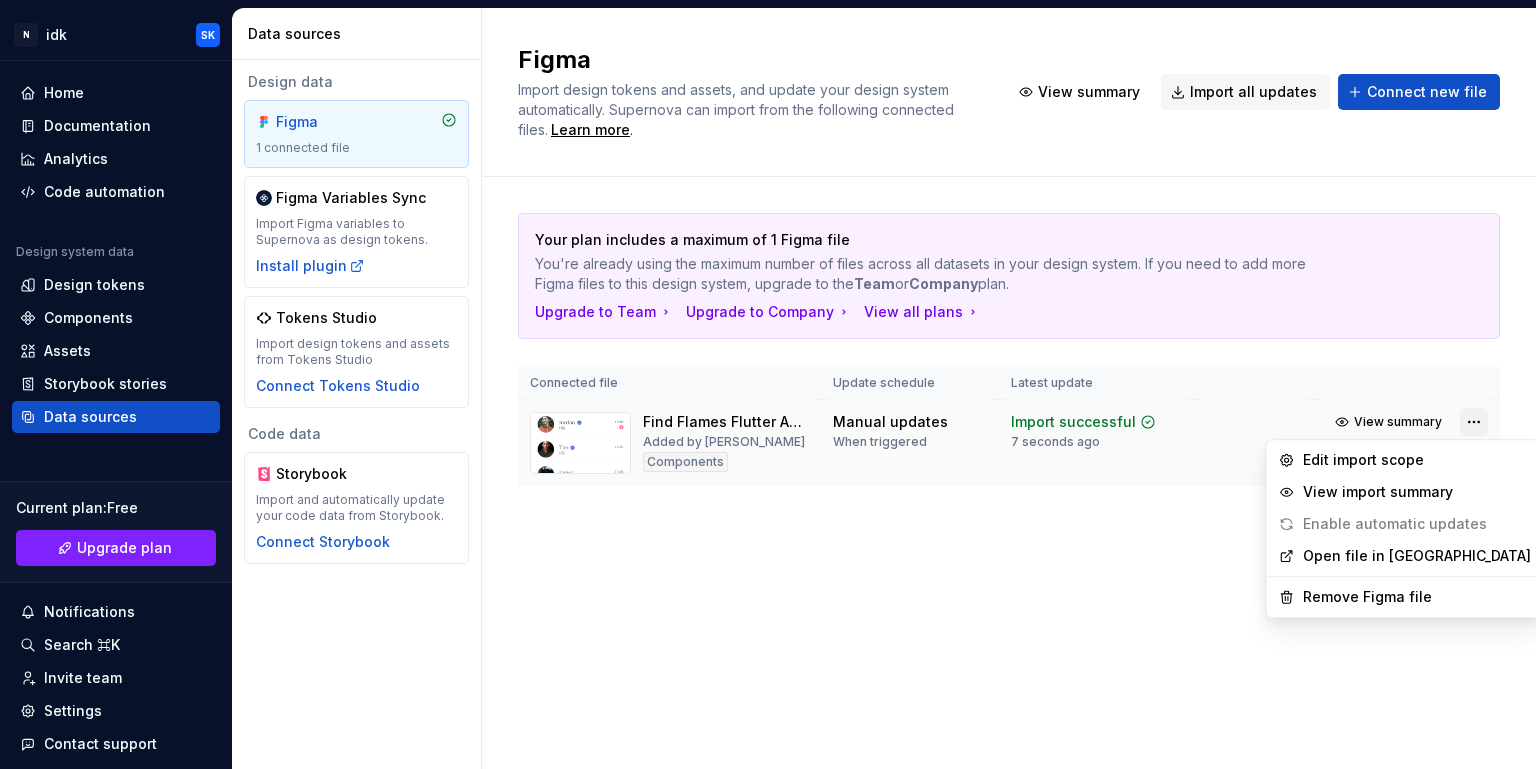 click on "N idk SK Home Documentation Analytics Code automation Design system data Design tokens Components Assets Storybook stories Data sources Current plan :  Free Upgrade plan Notifications Search ⌘K Invite team Settings Contact support Help Data sources Design data Figma 1 connected file Figma Variables Sync Import Figma variables to Supernova as design tokens. Install plugin Tokens Studio Import design tokens and assets from Tokens Studio Connect Tokens Studio Code data Storybook Import and automatically update your code data from Storybook. Connect Storybook Figma Import design tokens and assets, and update your design system automatically. Supernova can import from the following connected files.   Learn more . View summary Import all updates Connect new file Your plan includes a maximum of 1 Figma file You're already using the maximum number of files across all datasets in your design system. If you need to add more Figma files to this design system, upgrade to the  Team  or  Company  plan. Upgrade to Team" at bounding box center (768, 384) 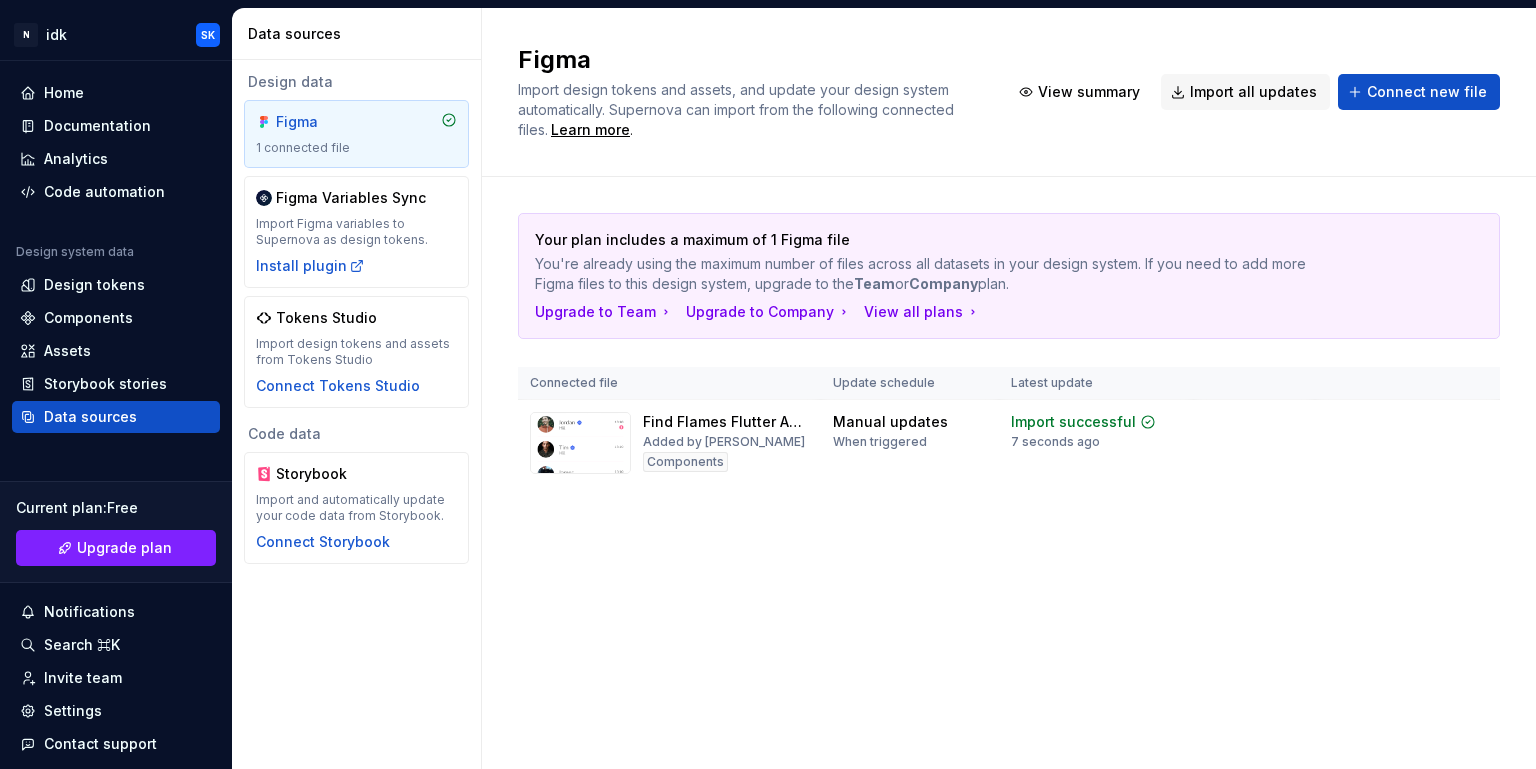 click on "N idk SK Home Documentation Analytics Code automation Design system data Design tokens Components Assets Storybook stories Data sources Current plan :  Free Upgrade plan Notifications Search ⌘K Invite team Settings Contact support Help Data sources Design data Figma 1 connected file Figma Variables Sync Import Figma variables to Supernova as design tokens. Install plugin Tokens Studio Import design tokens and assets from Tokens Studio Connect Tokens Studio Code data Storybook Import and automatically update your code data from Storybook. Connect Storybook Figma Import design tokens and assets, and update your design system automatically. Supernova can import from the following connected files.   Learn more . View summary Import all updates Connect new file Your plan includes a maximum of 1 Figma file You're already using the maximum number of files across all datasets in your design system. If you need to add more Figma files to this design system, upgrade to the  Team  or  Company  plan. Upgrade to Team" at bounding box center (768, 384) 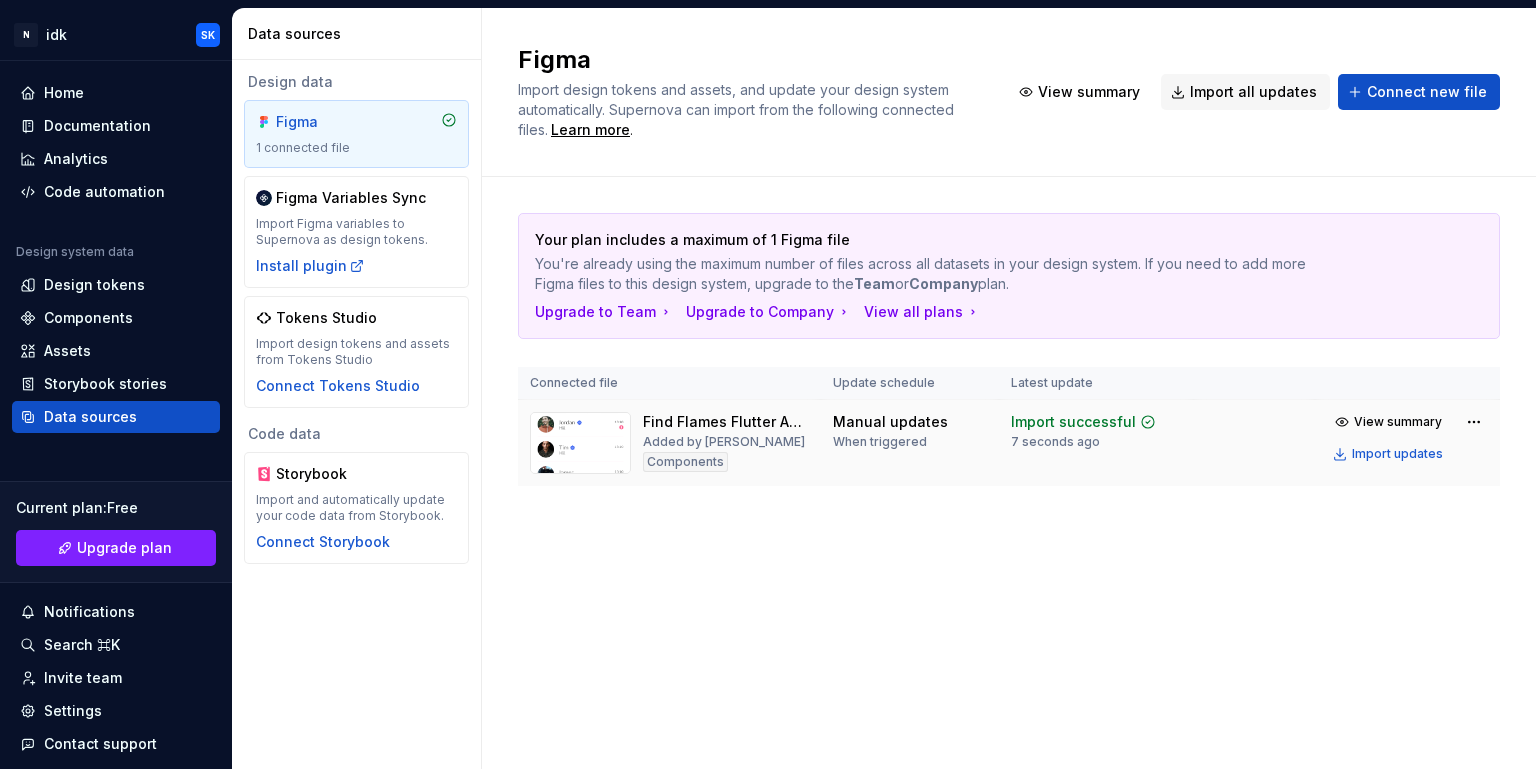 click on "Find Flames Flutter Assignment Added by [PERSON_NAME] Components" at bounding box center (669, 443) 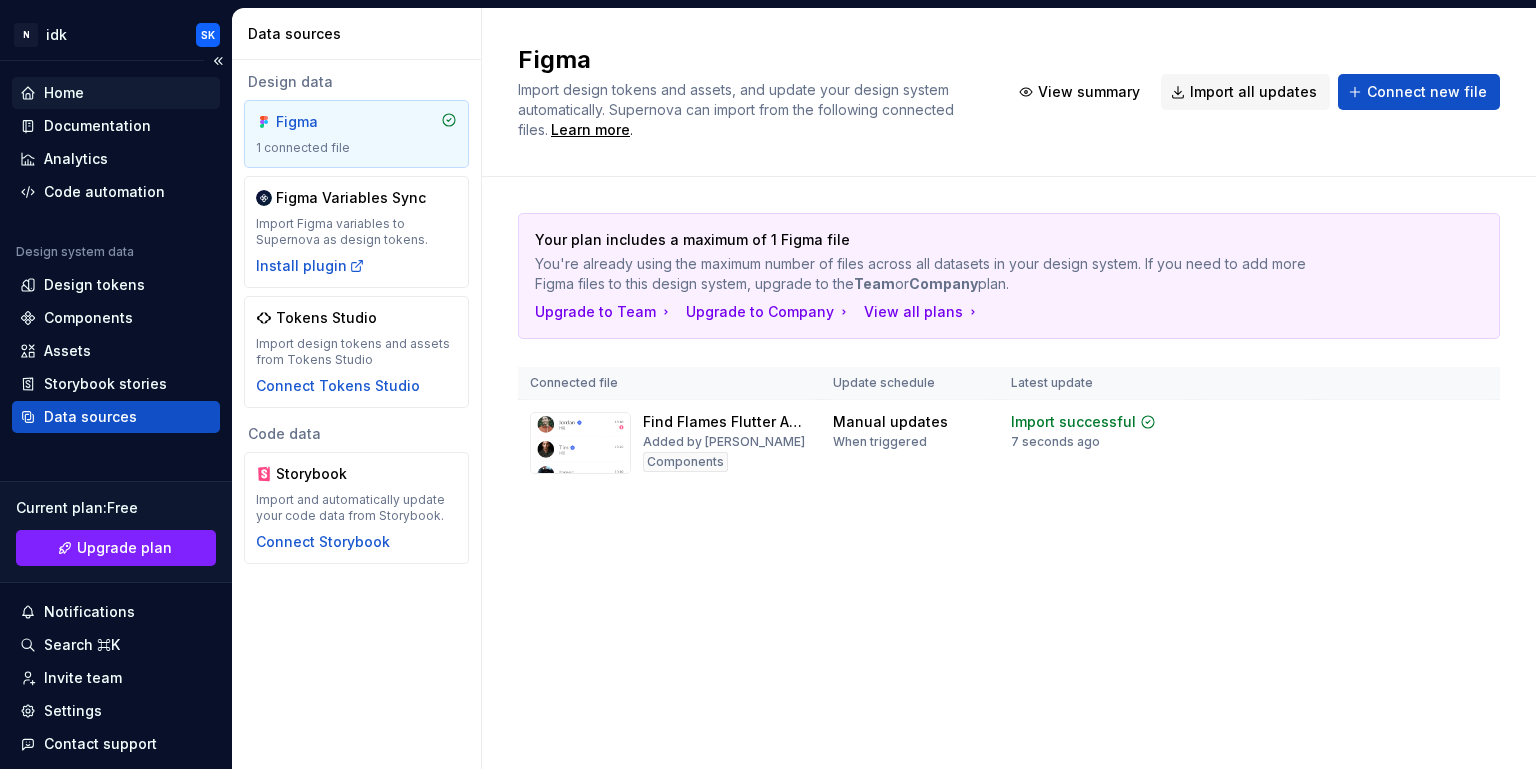 click on "Home" at bounding box center [64, 93] 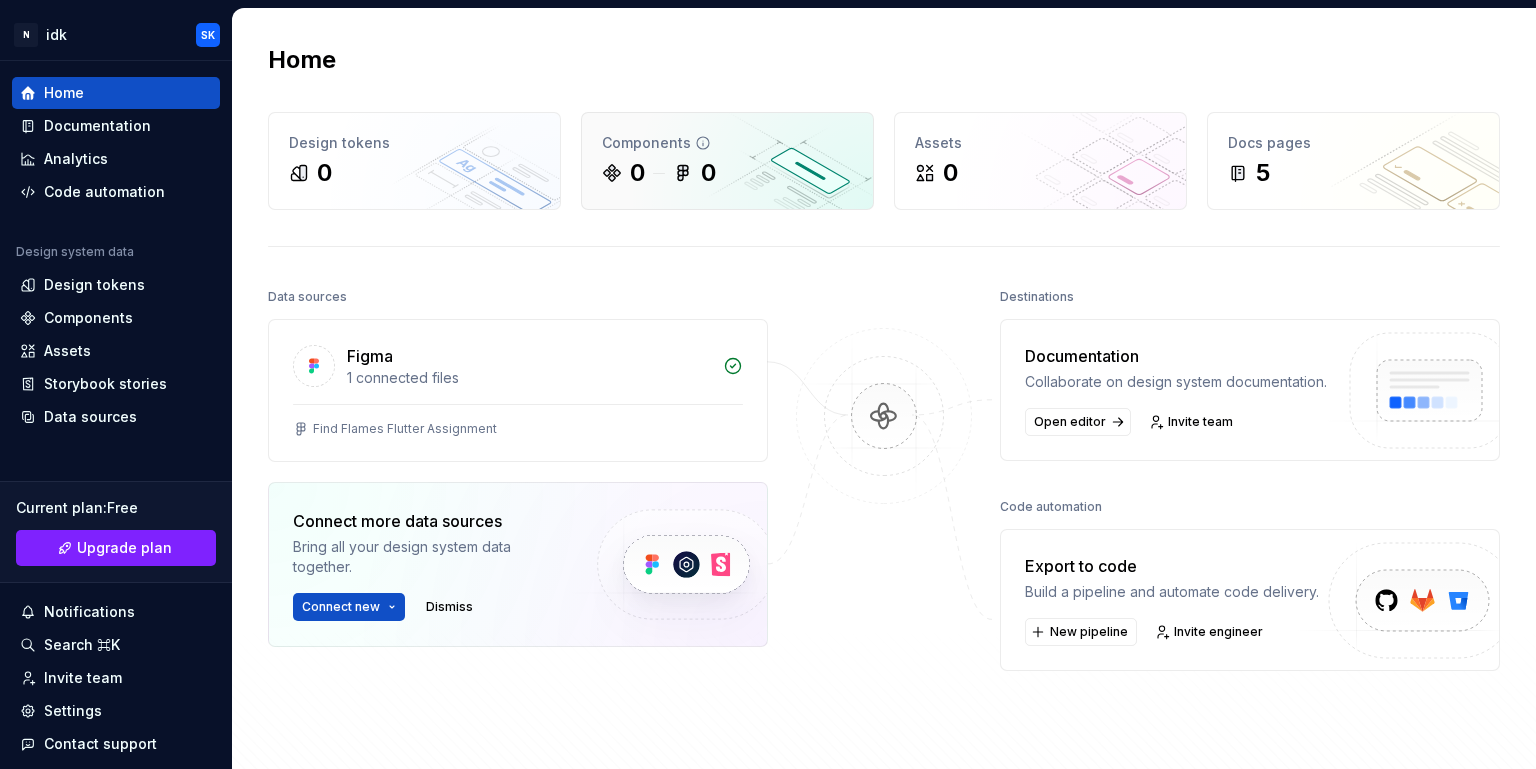 click on "0 0" at bounding box center [727, 173] 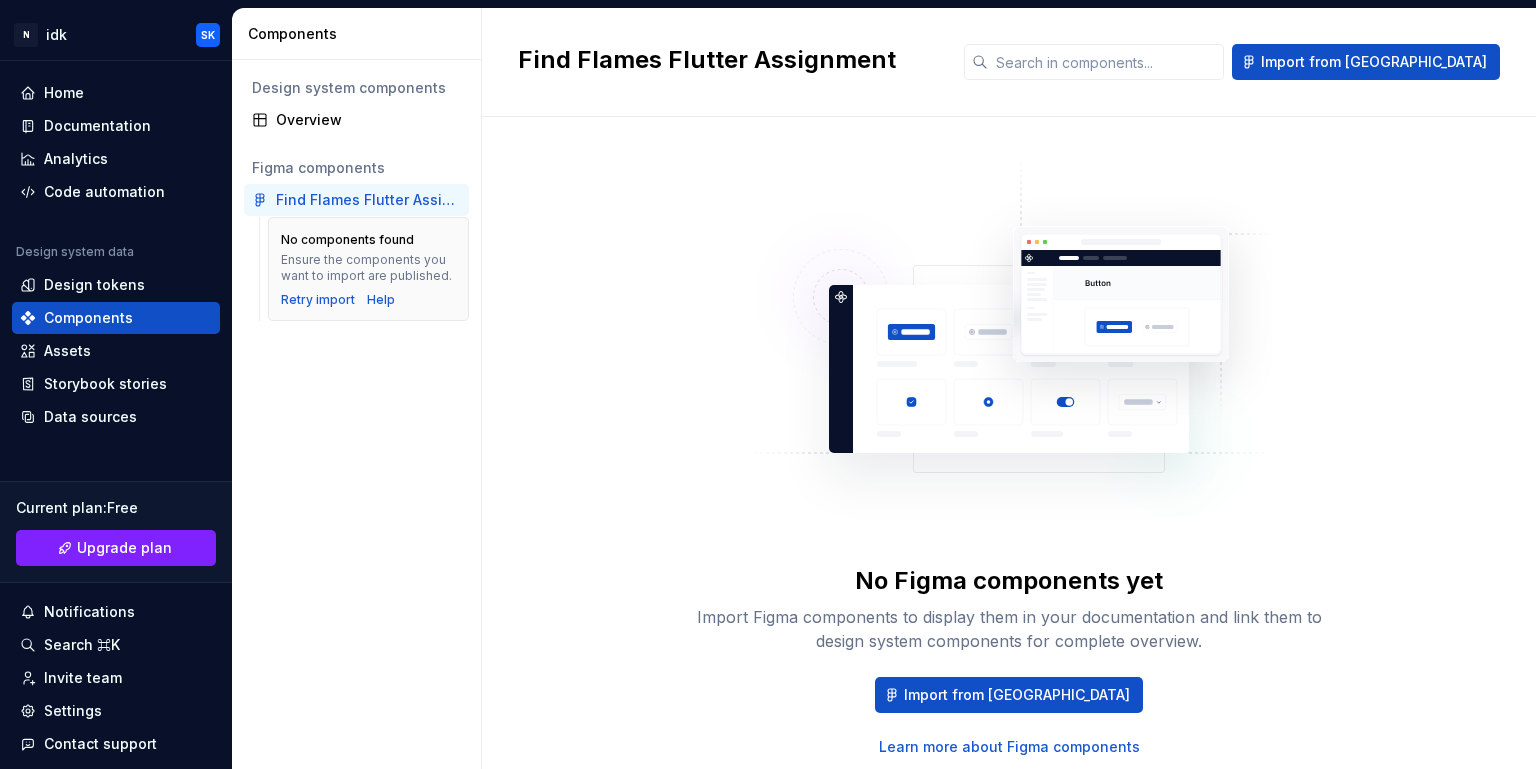 click on "Find Flames Flutter Assignment" at bounding box center (368, 200) 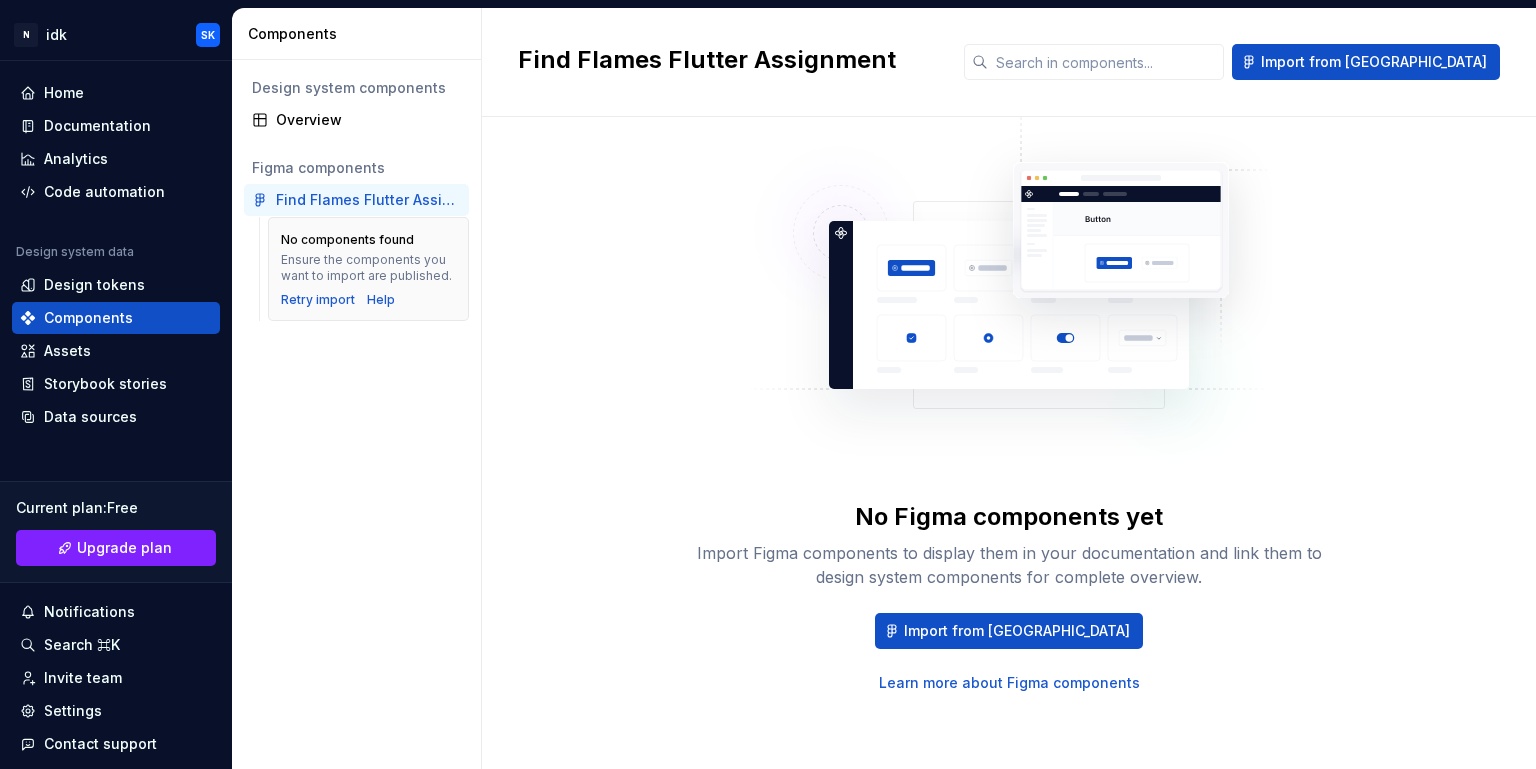 scroll, scrollTop: 0, scrollLeft: 0, axis: both 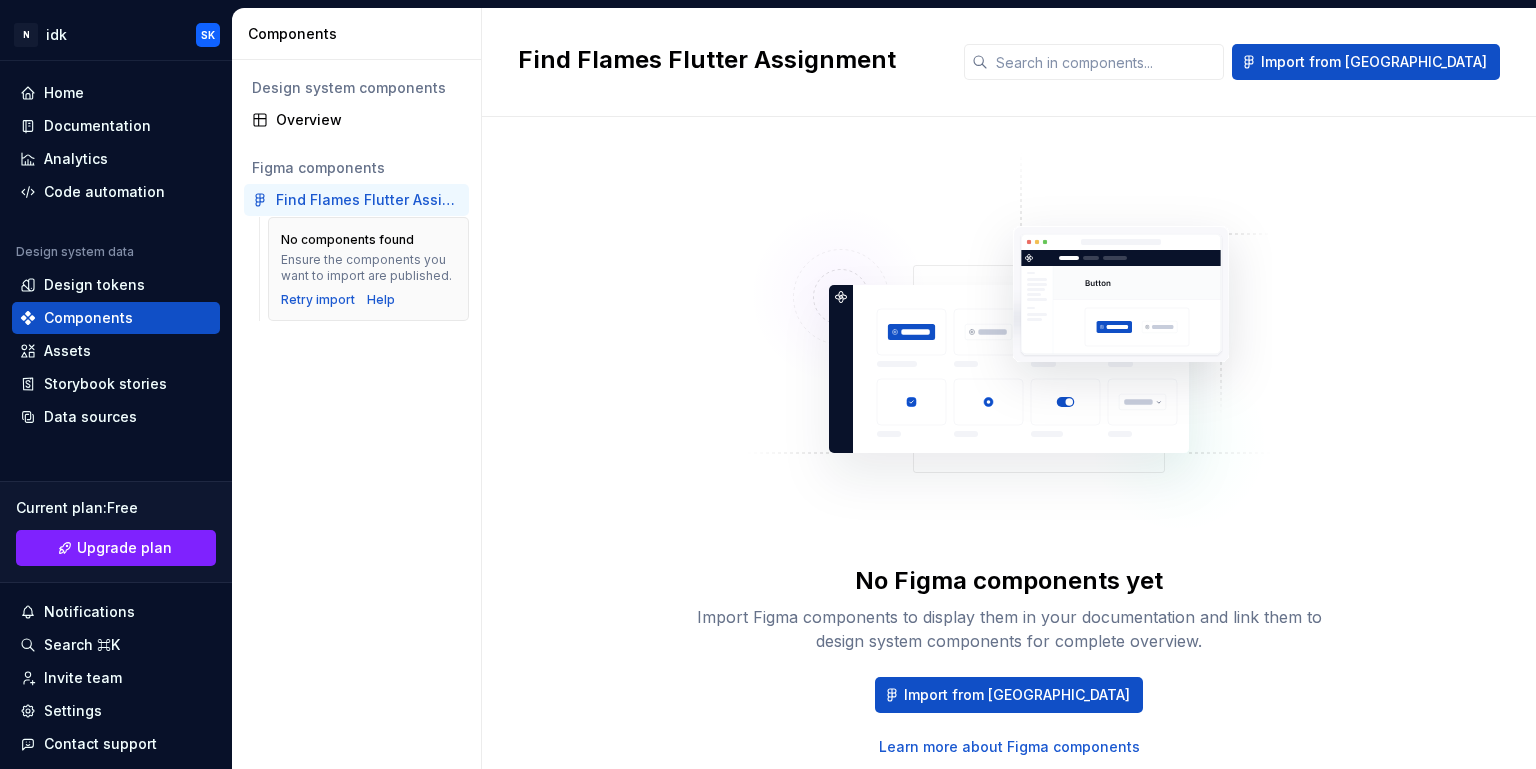 click on "Find Flames Flutter Assignment" at bounding box center (356, 200) 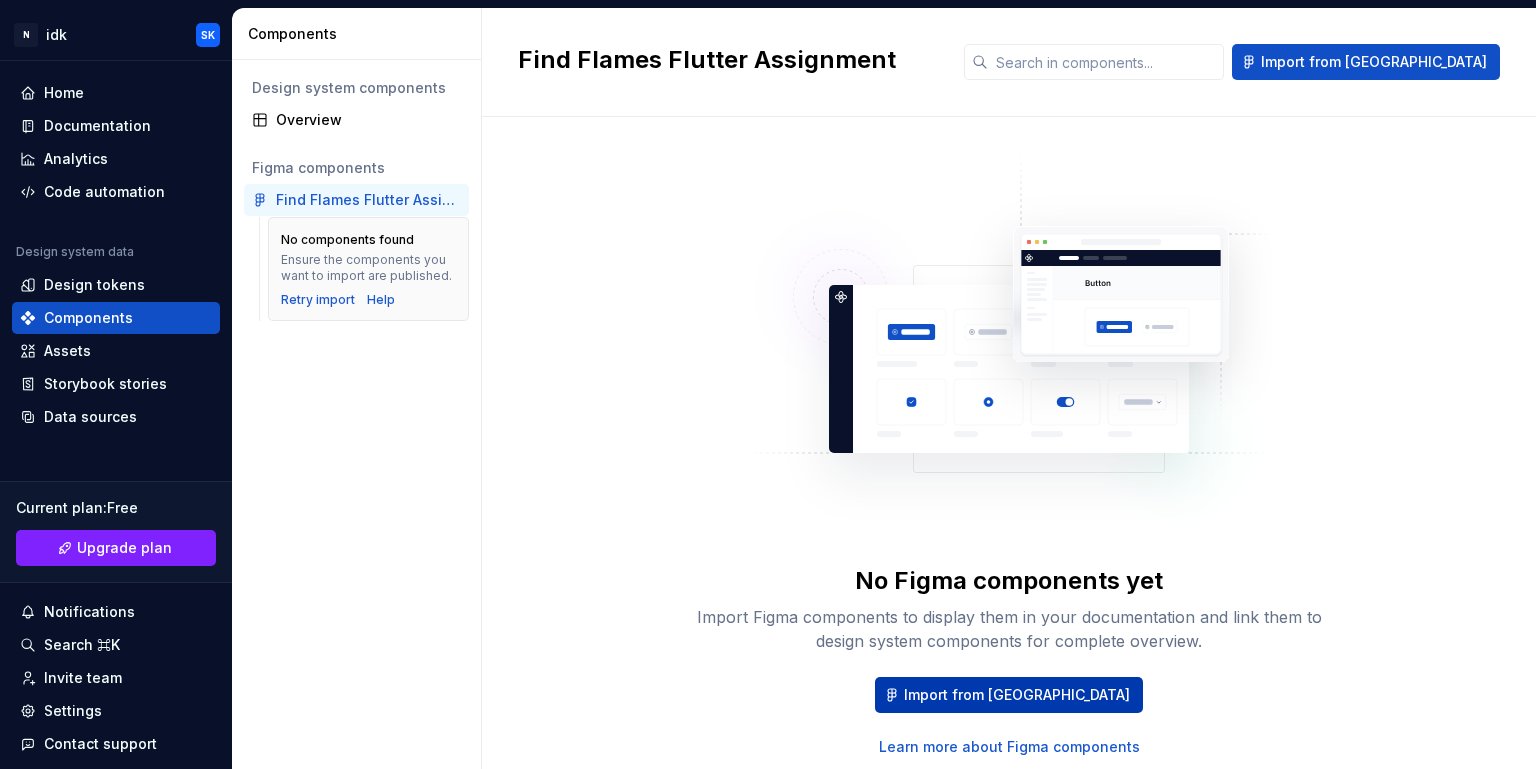 click on "Import from [GEOGRAPHIC_DATA]" at bounding box center (1017, 695) 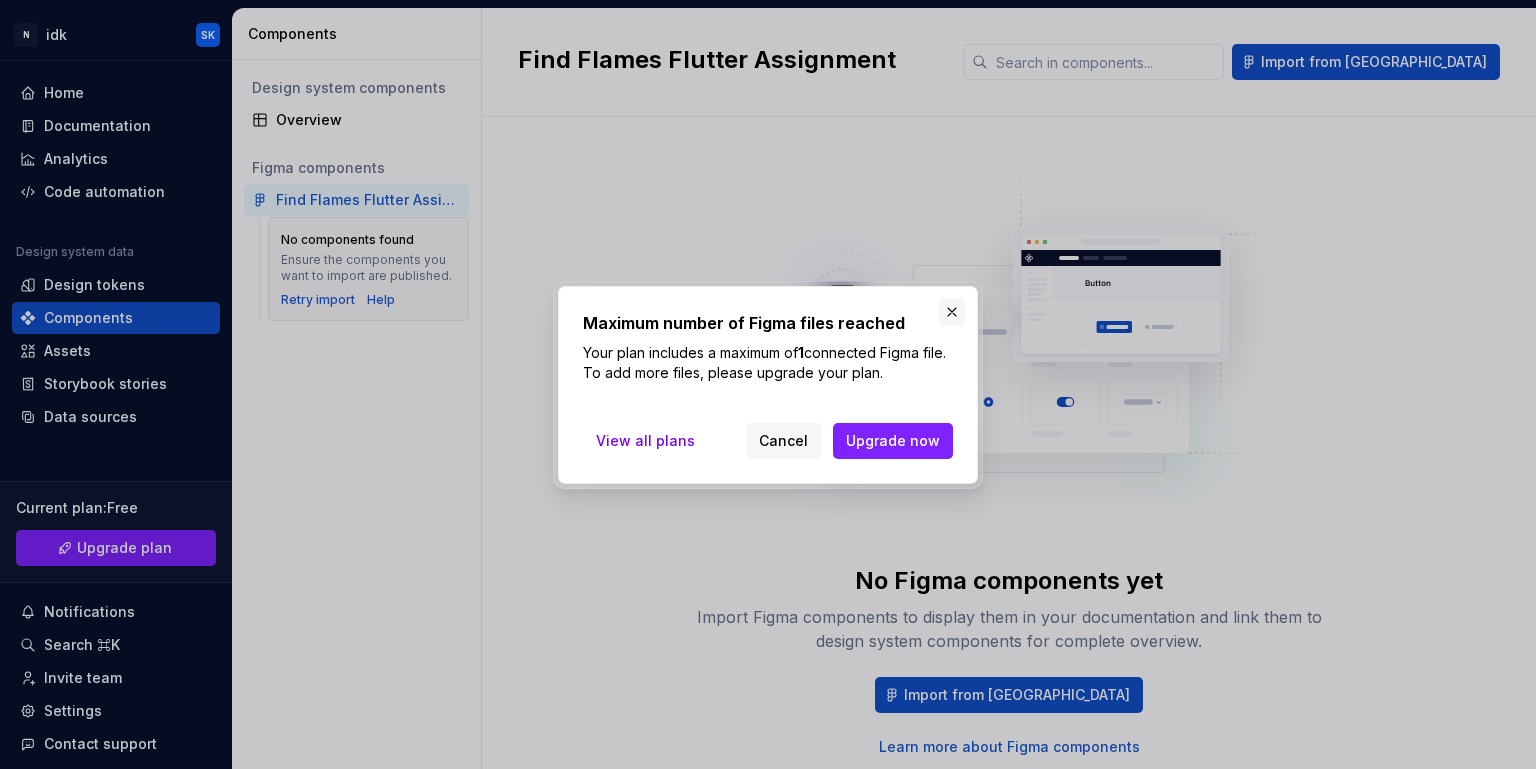 click at bounding box center [952, 312] 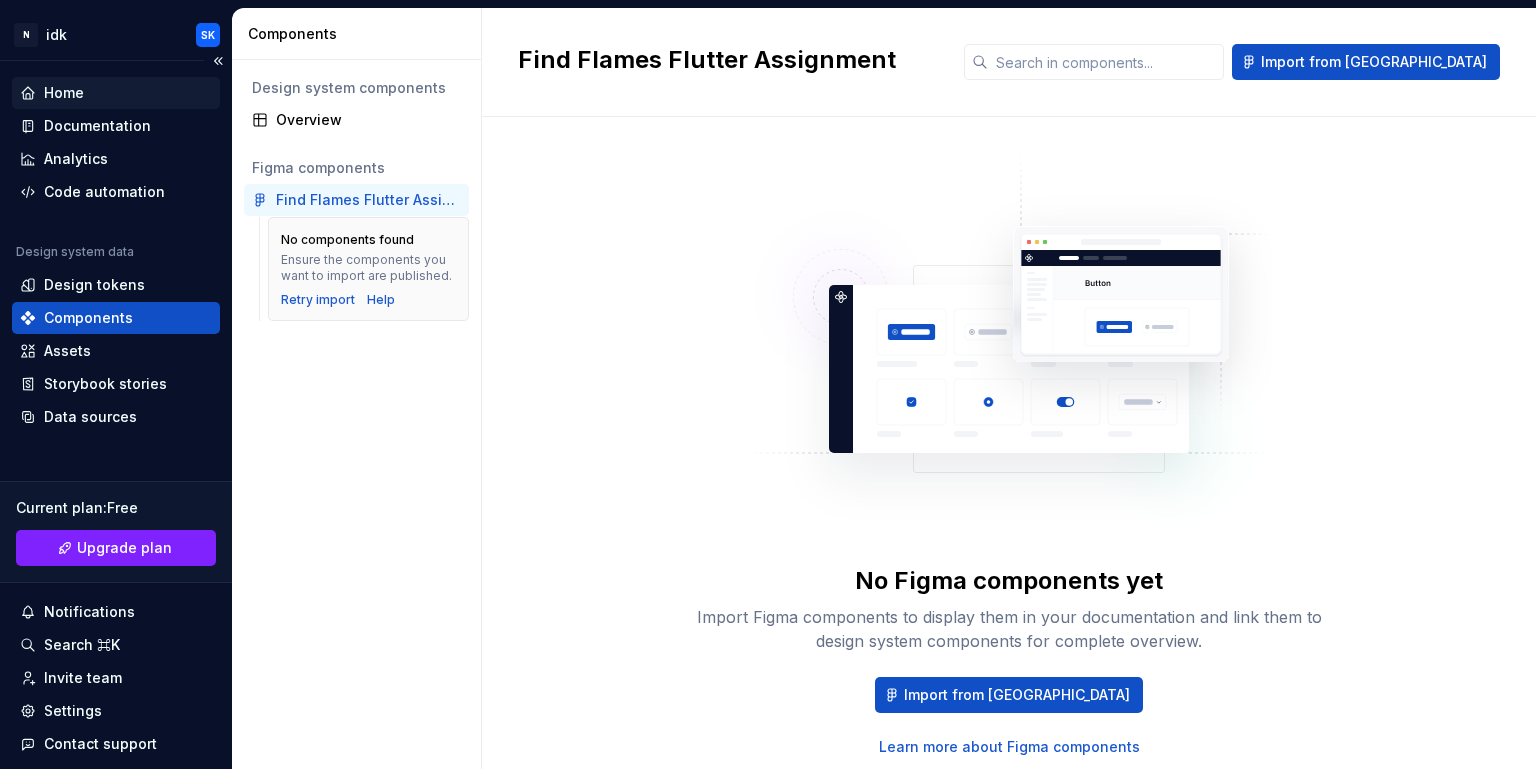click on "Home" at bounding box center (116, 93) 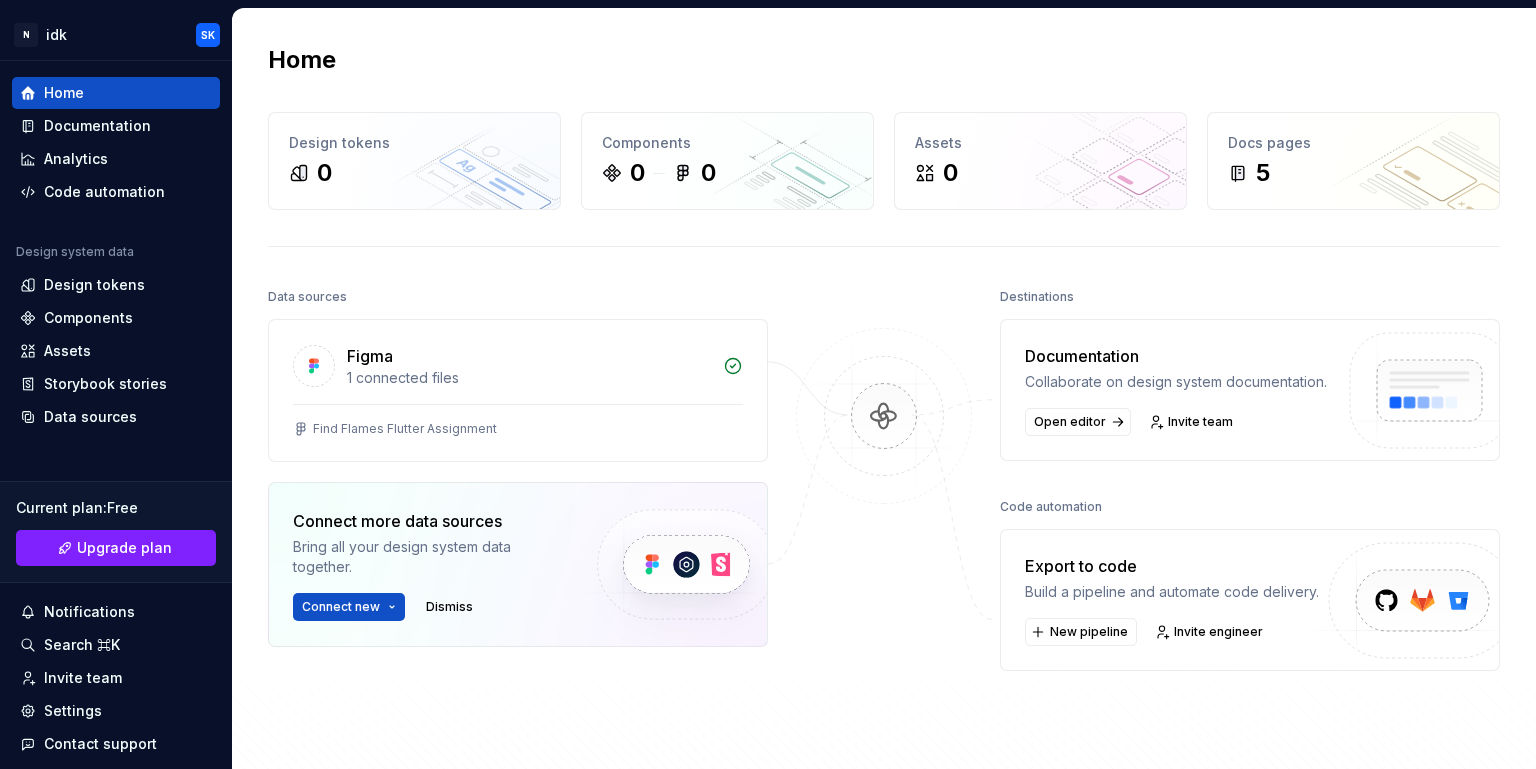 scroll, scrollTop: 263, scrollLeft: 0, axis: vertical 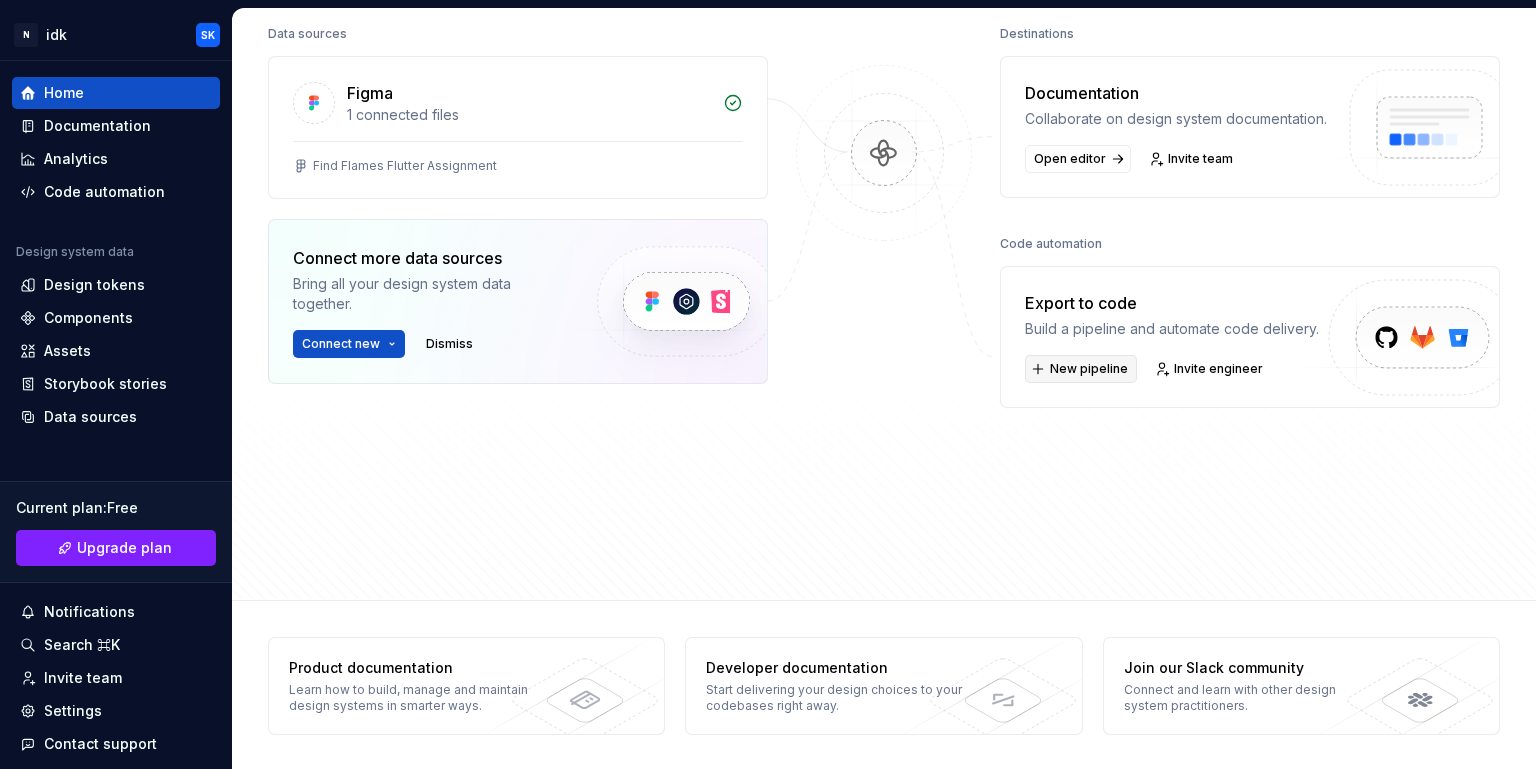 click on "New pipeline" at bounding box center [1089, 369] 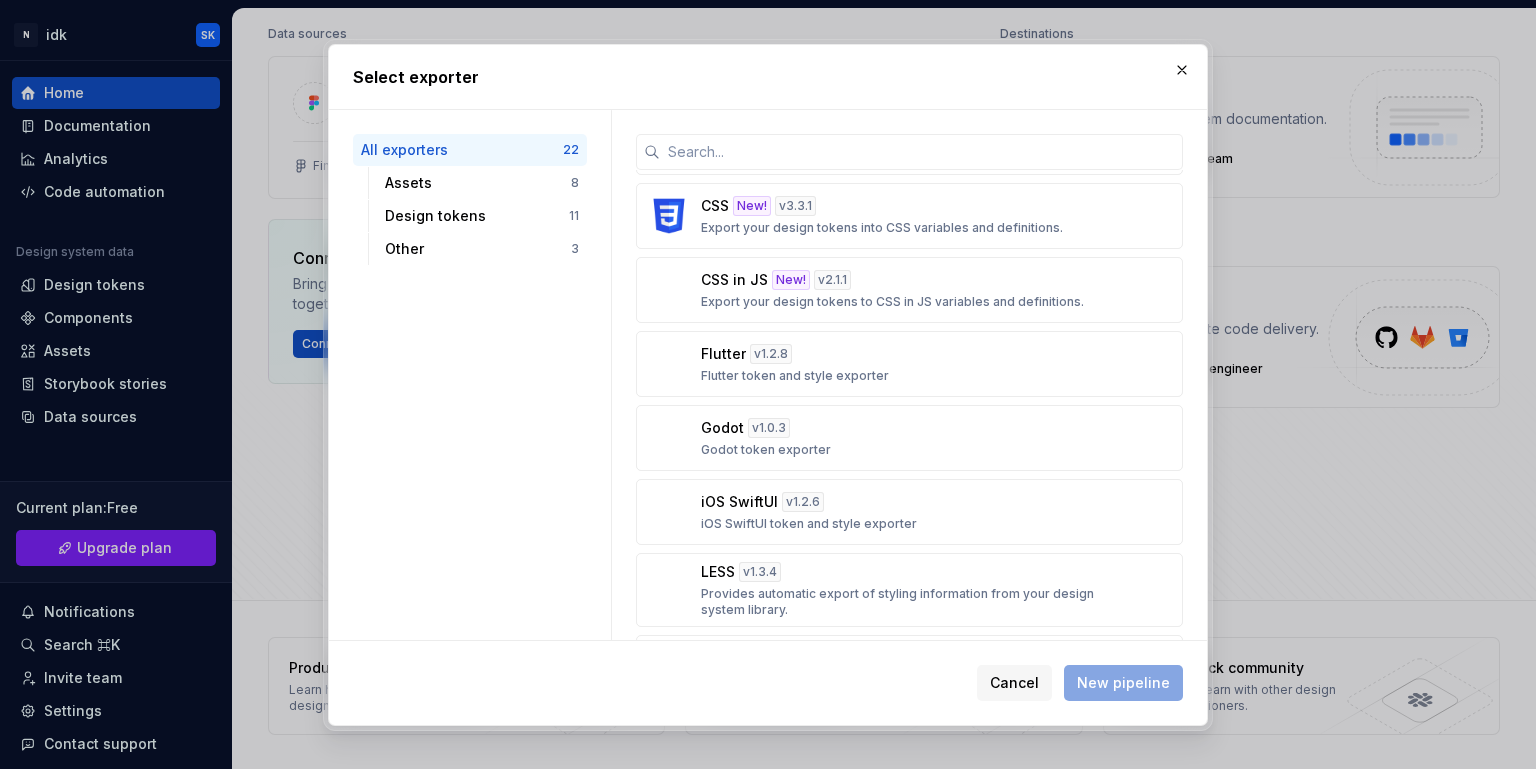 scroll, scrollTop: 658, scrollLeft: 0, axis: vertical 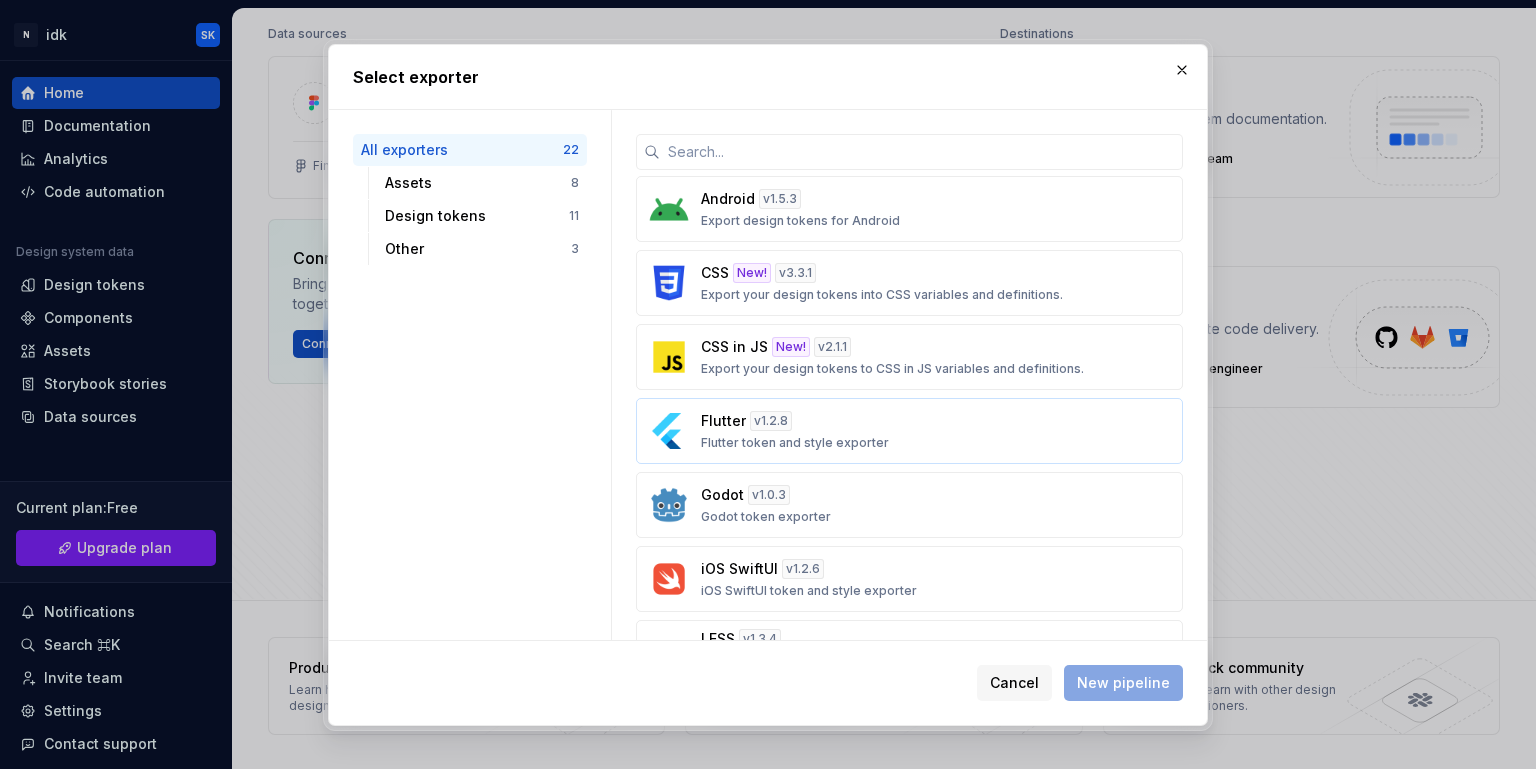 click on "Flutter v 1.2.8 Flutter token and style exporter" at bounding box center [903, 431] 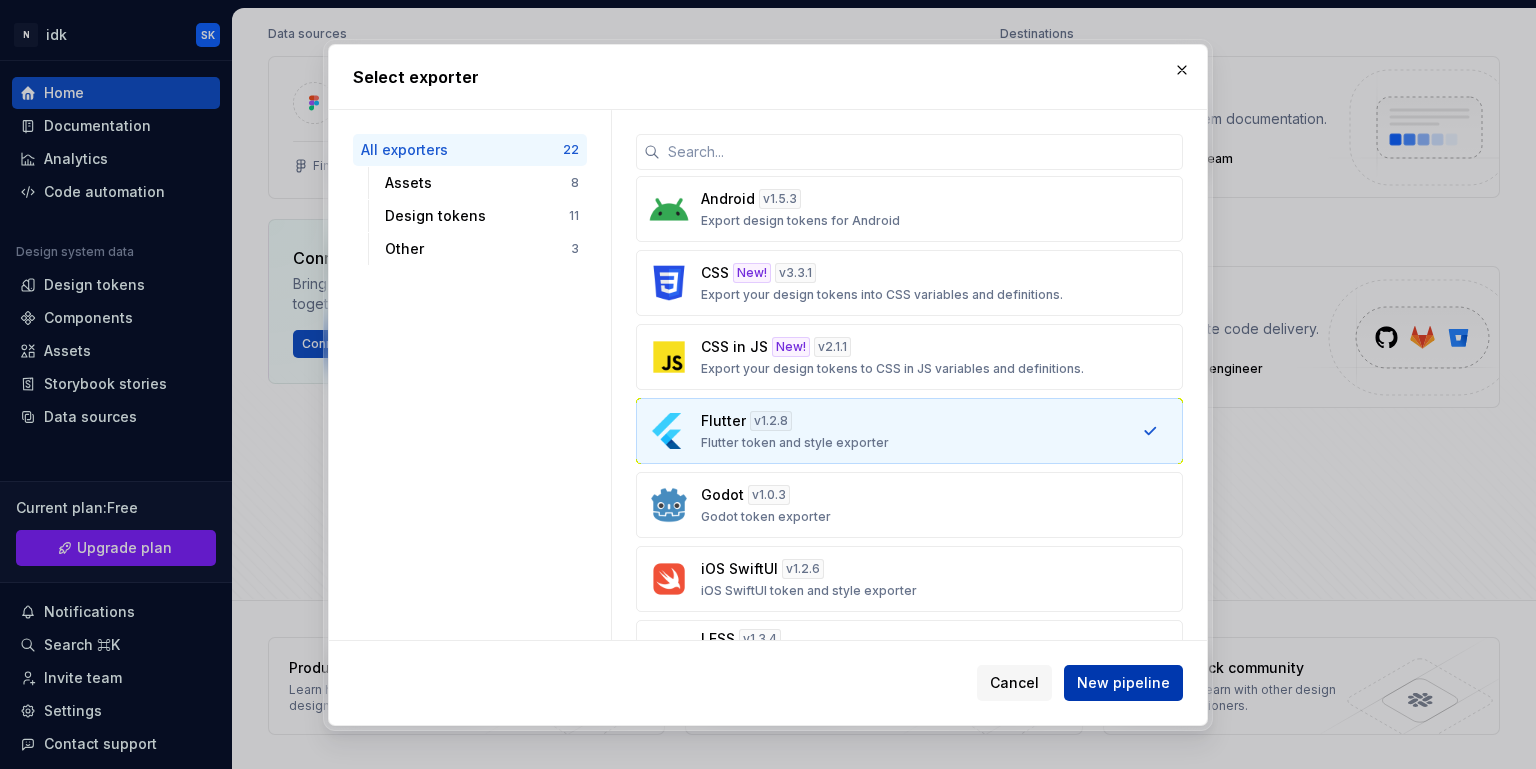 click on "New pipeline" at bounding box center [1123, 683] 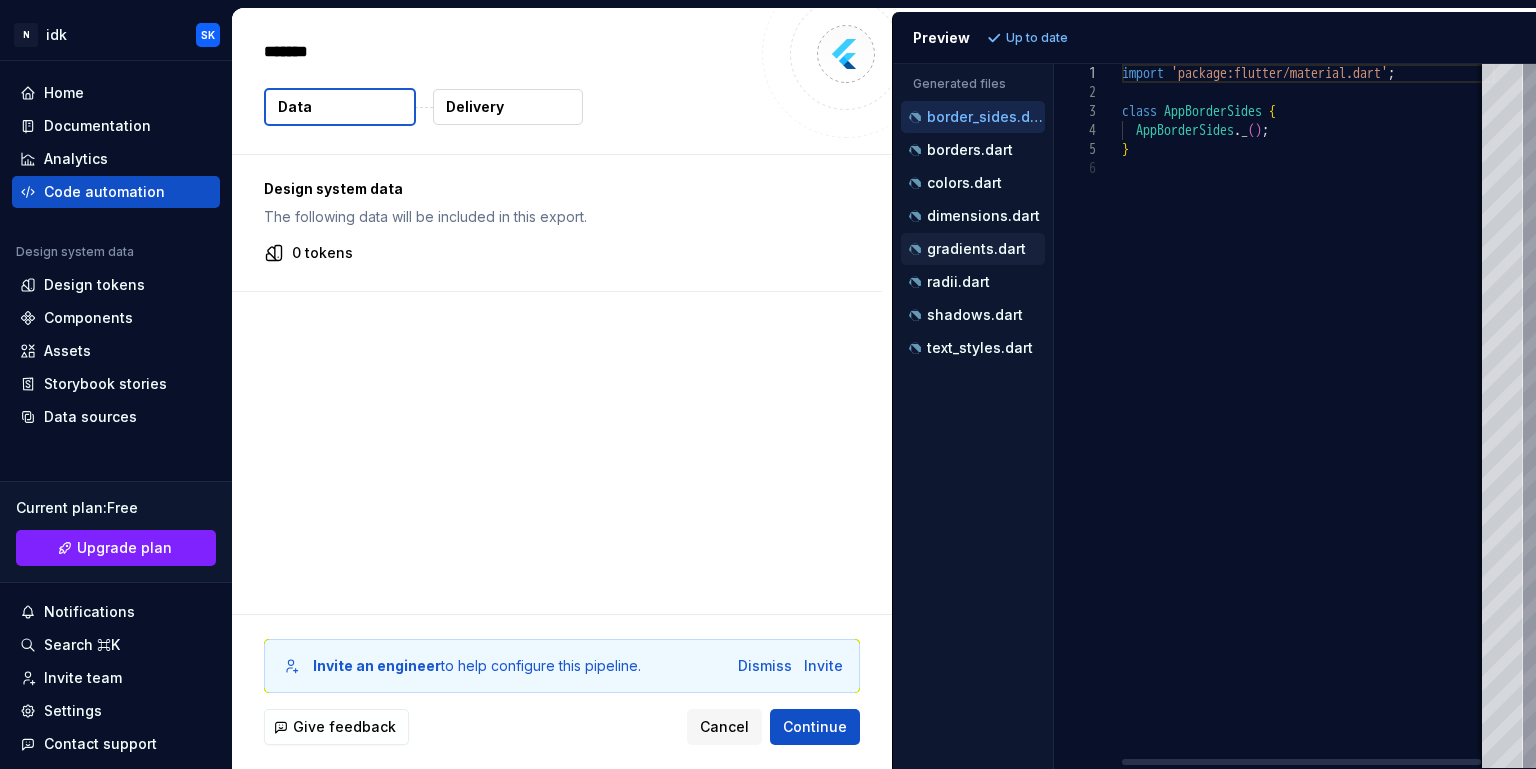 type on "*" 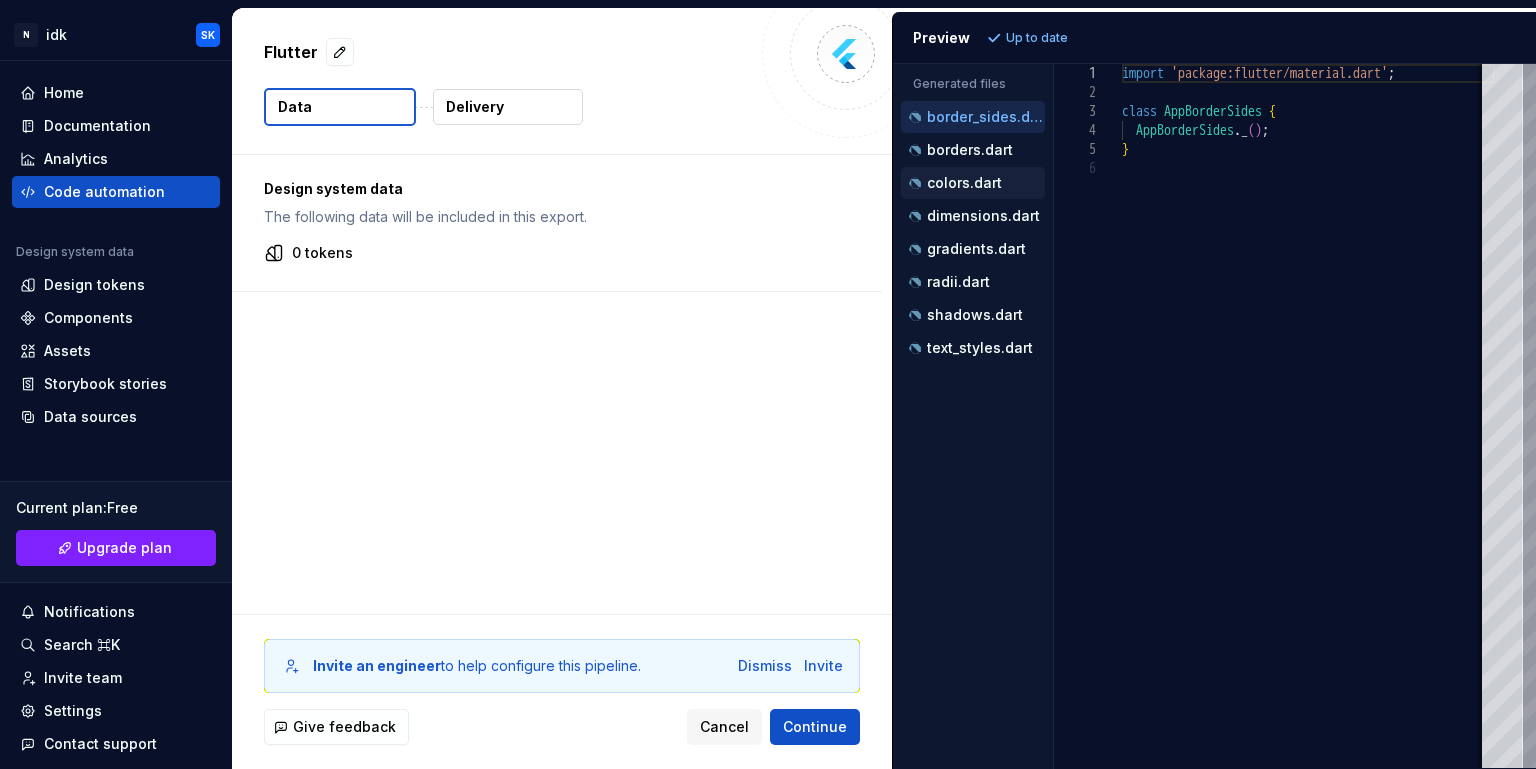 click on "colors.dart" at bounding box center (964, 183) 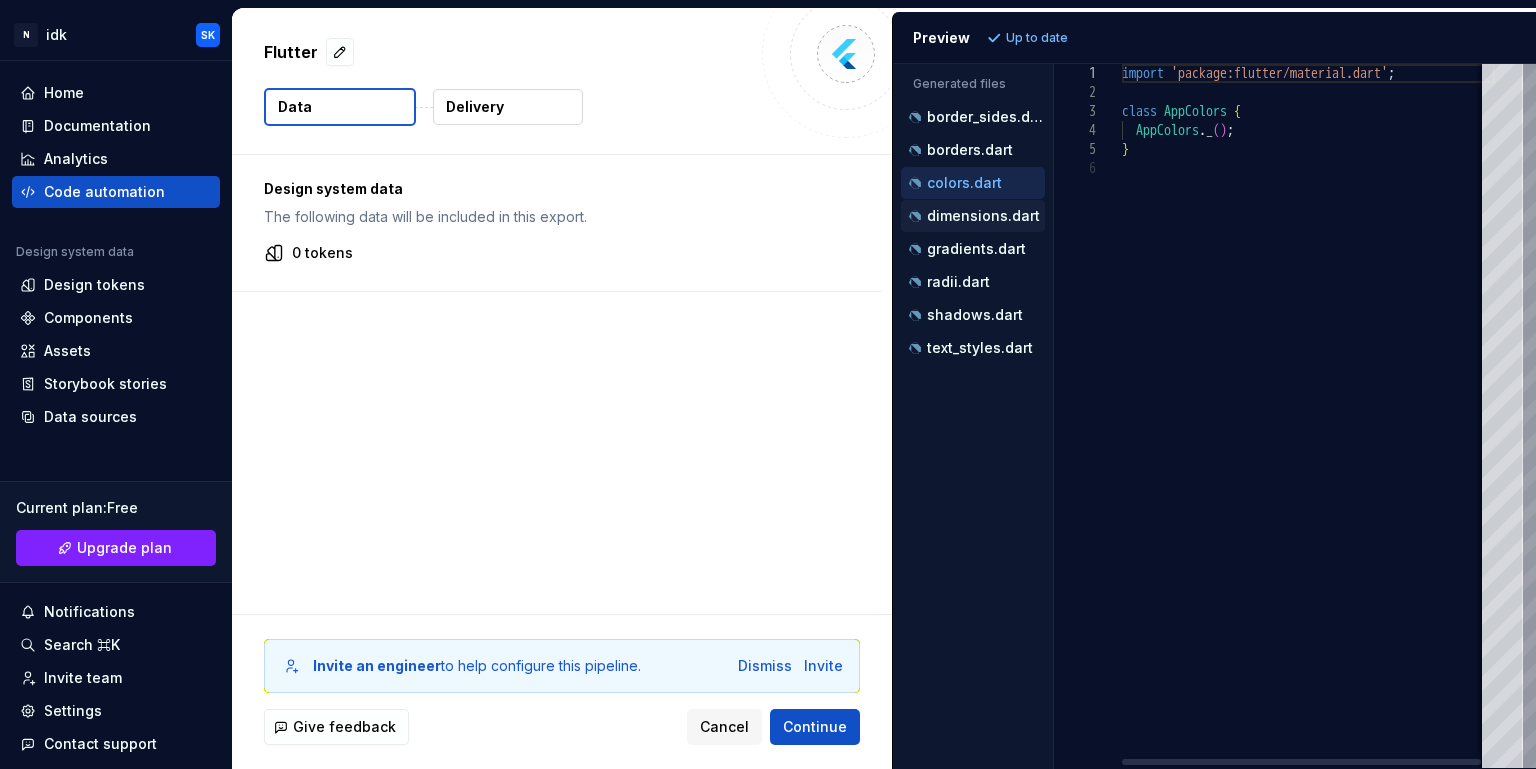 click on "dimensions.dart" at bounding box center (983, 216) 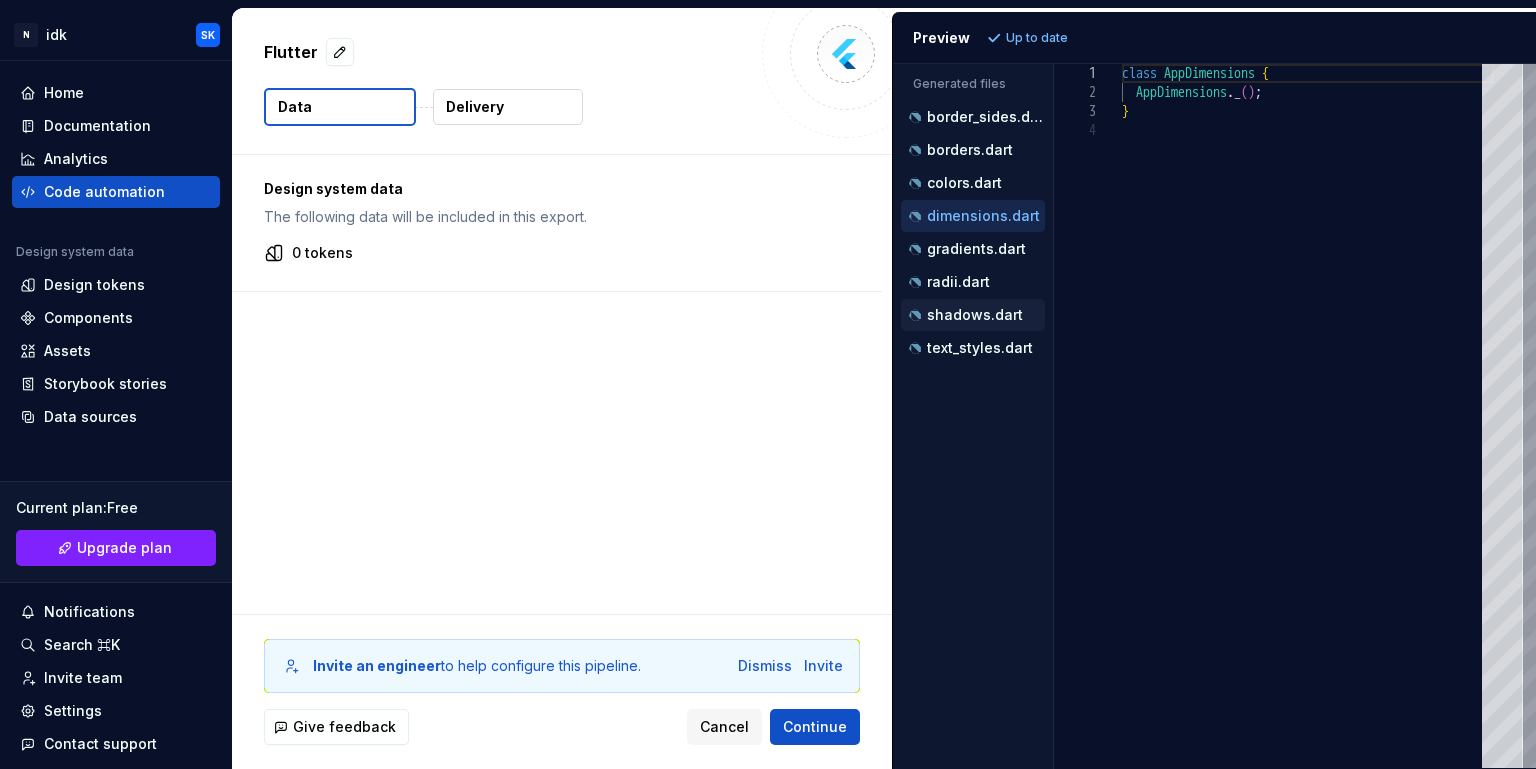 click on "shadows.dart" at bounding box center [975, 315] 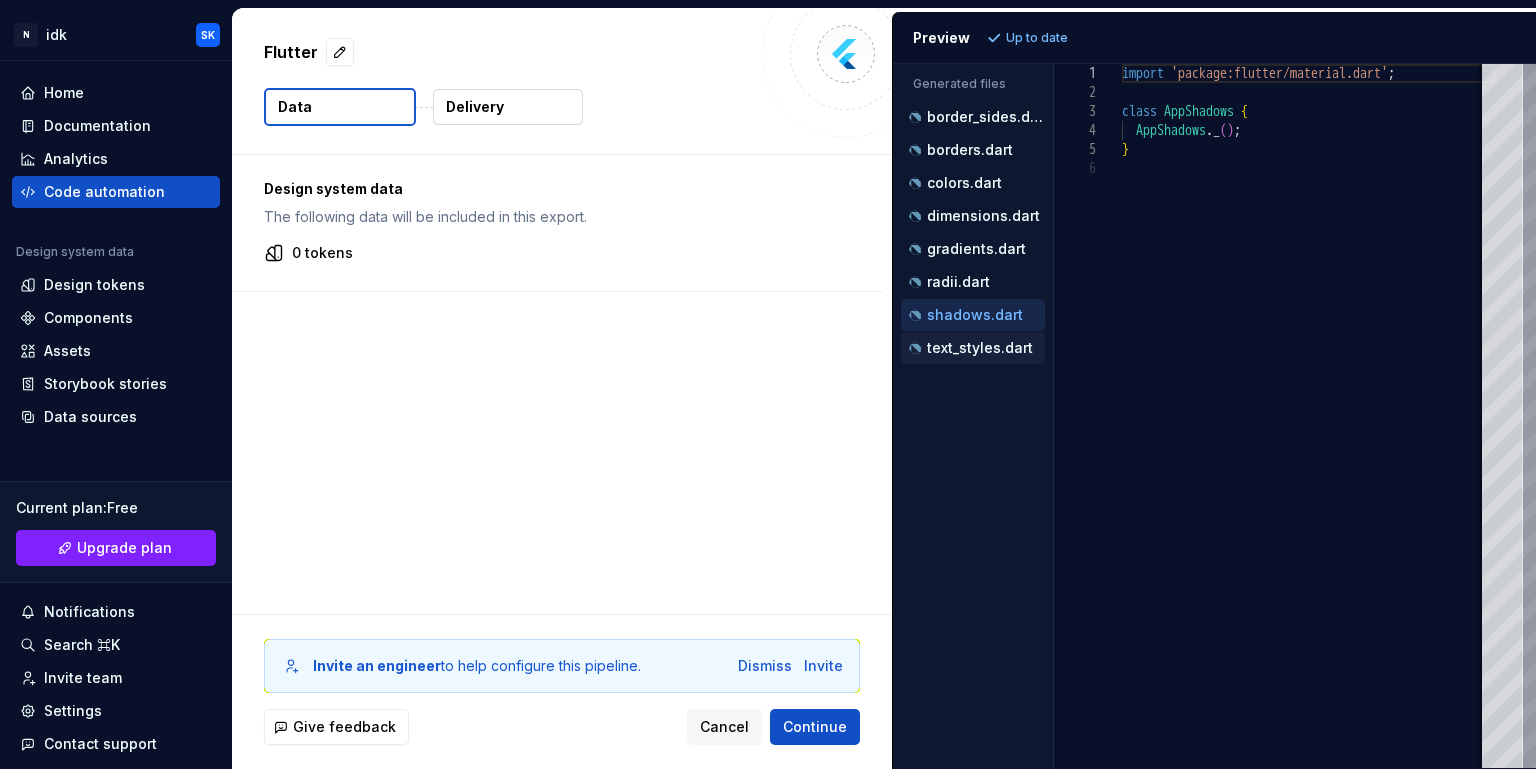 click on "text_styles.dart" at bounding box center [980, 348] 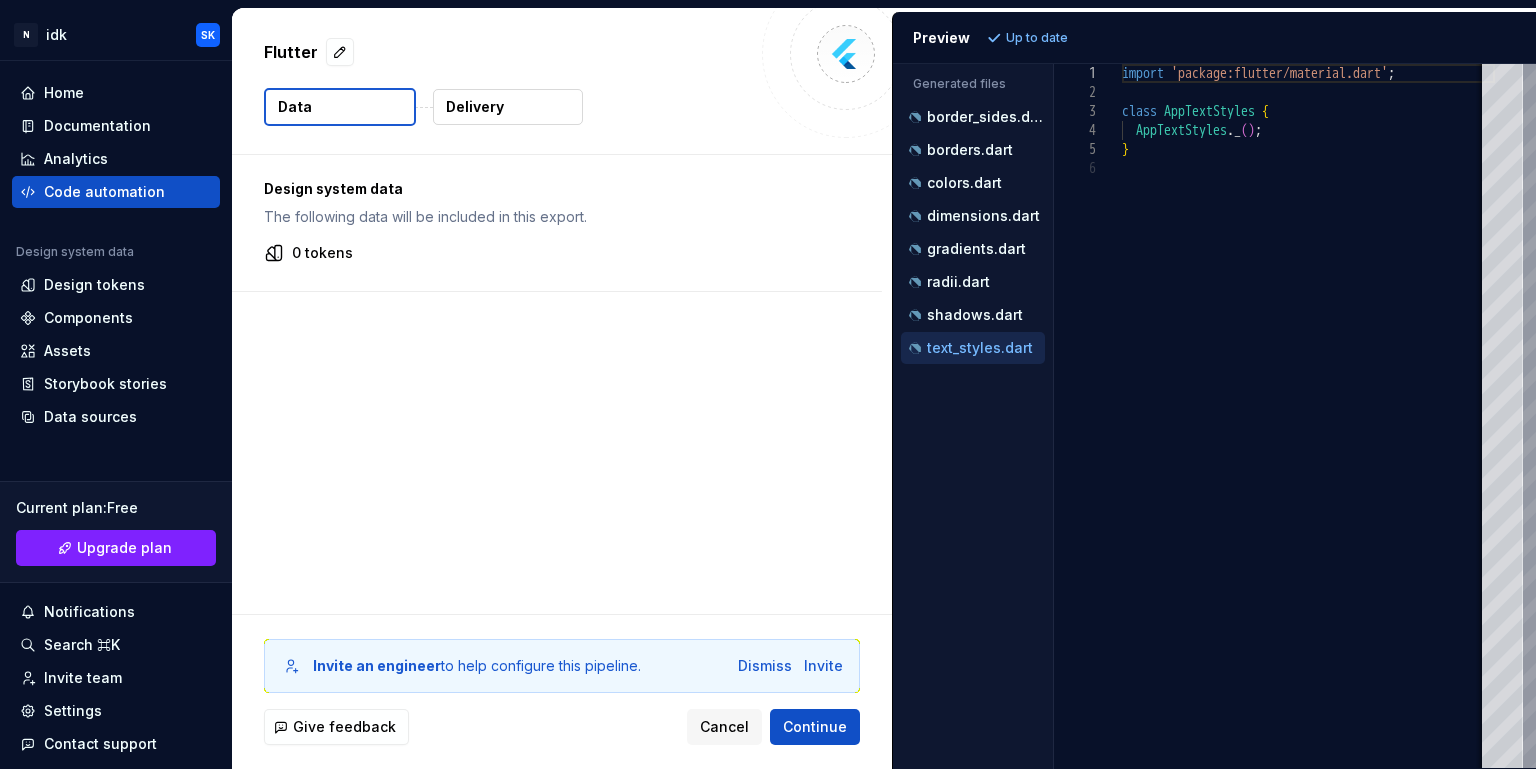 click on "text_styles.dart" at bounding box center [973, 348] 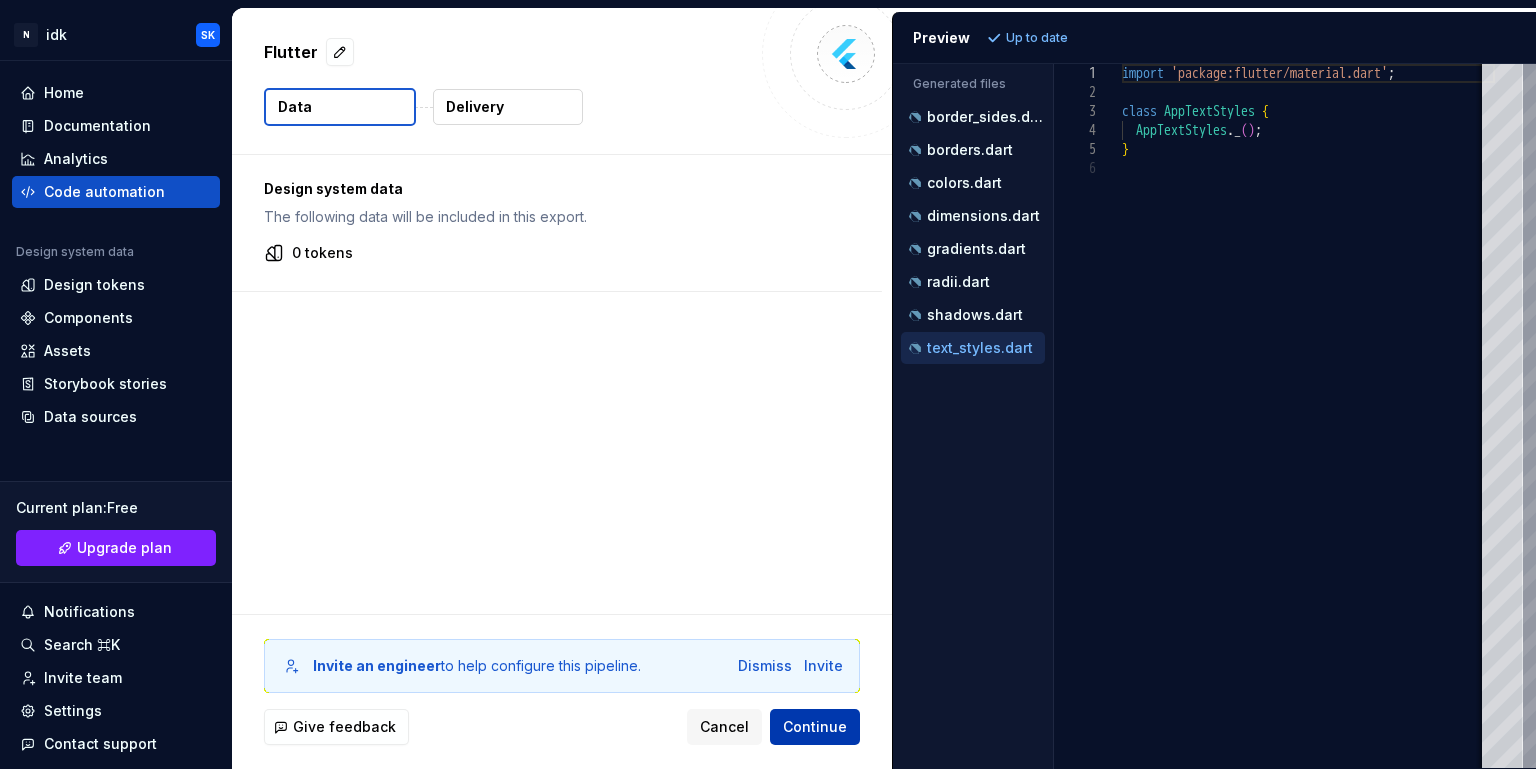 click on "Continue" at bounding box center (815, 727) 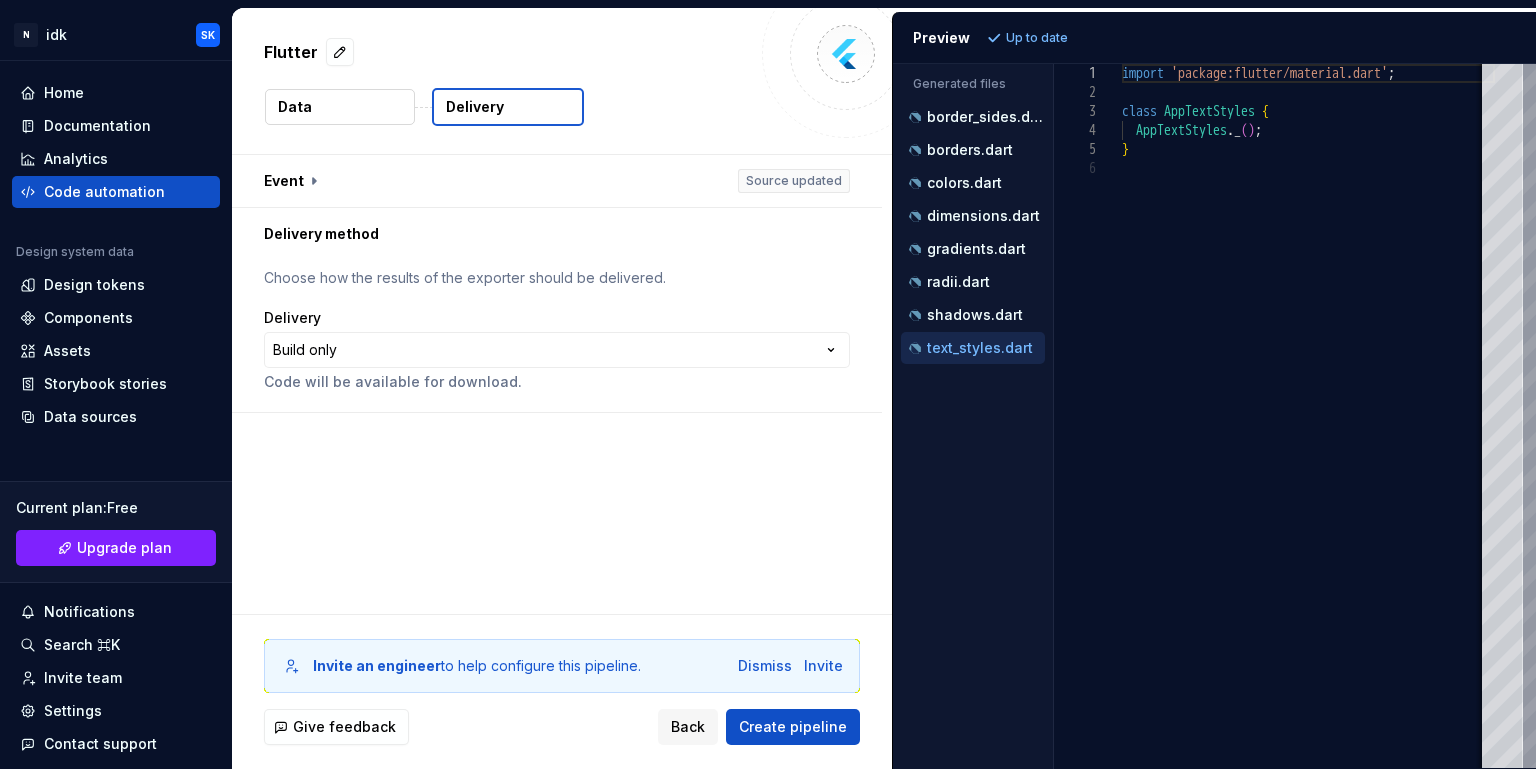 click on "Data" at bounding box center (340, 107) 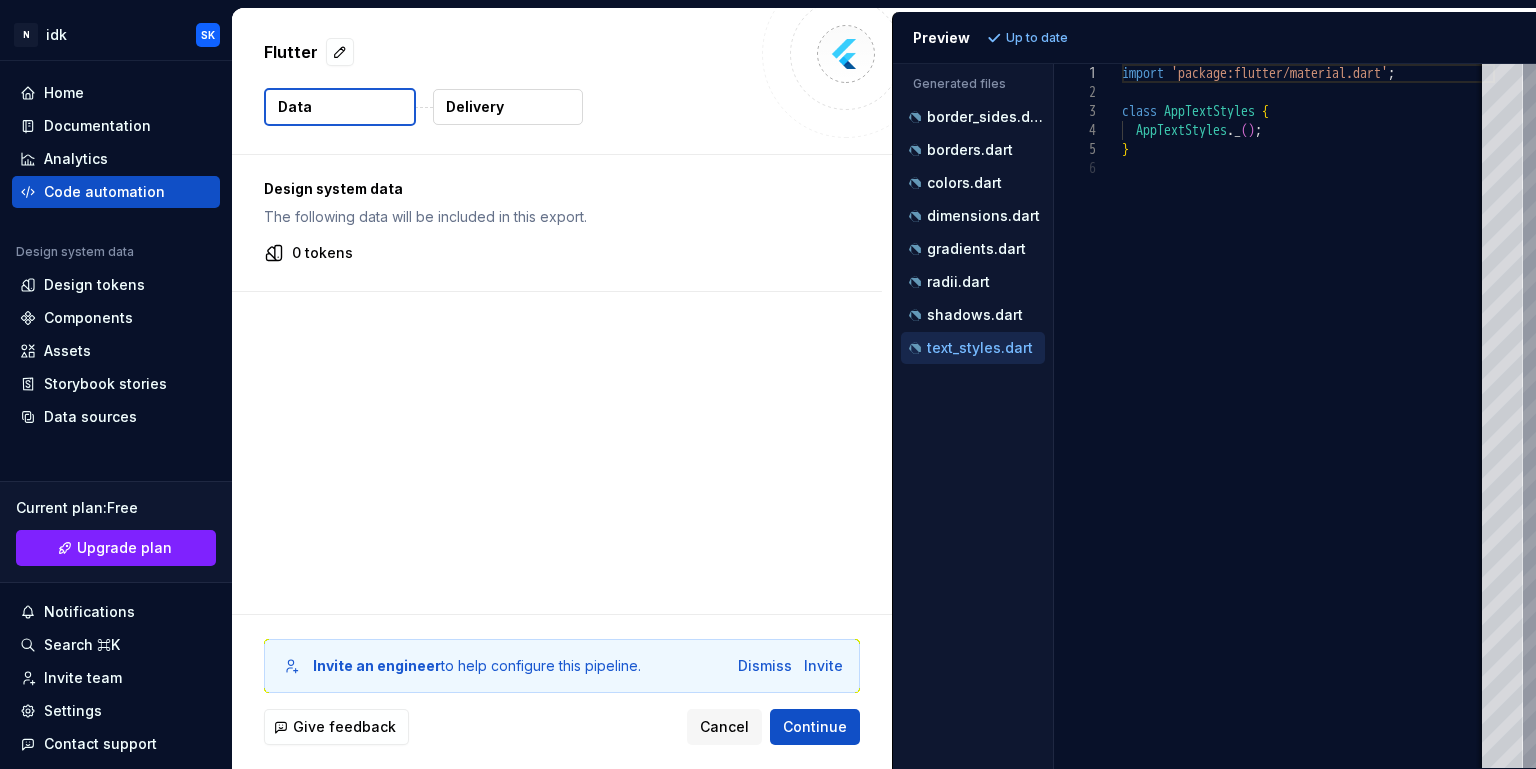 click on "Delivery" at bounding box center [475, 107] 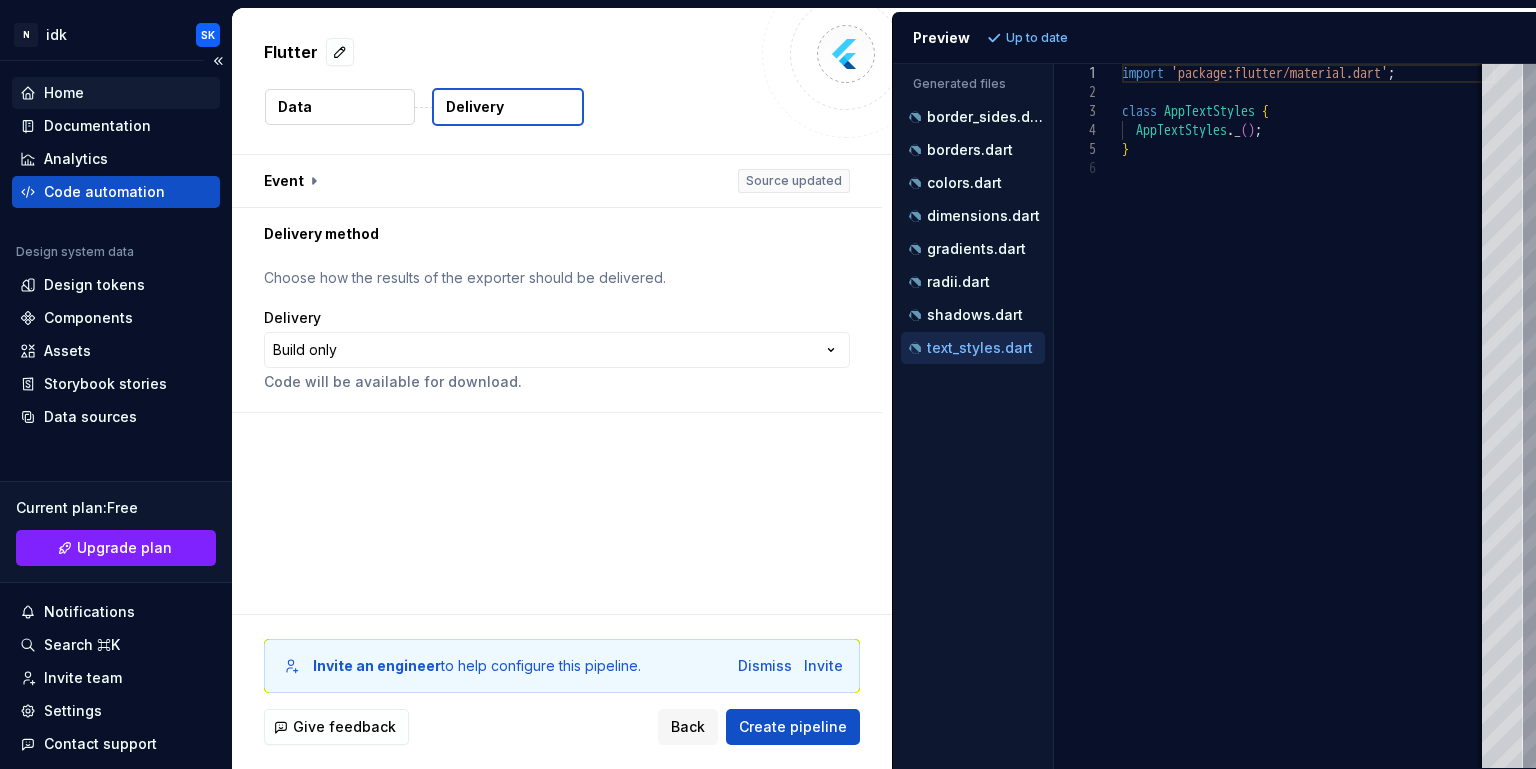 click on "Home" at bounding box center [116, 93] 